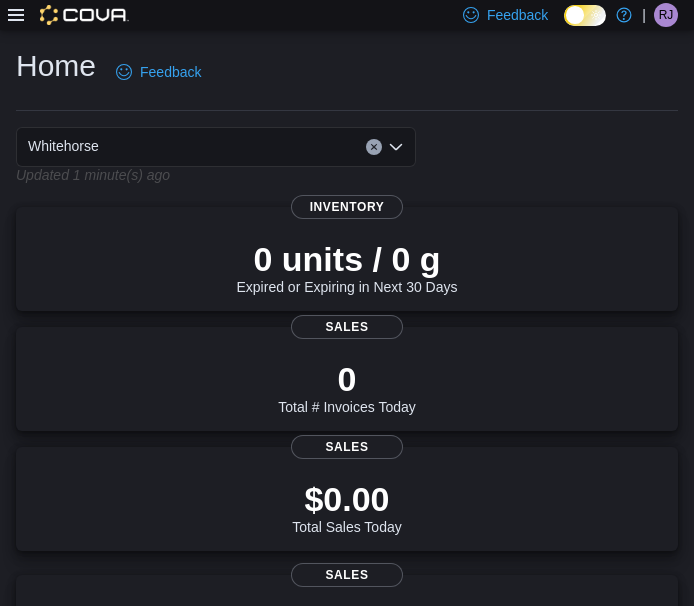 scroll, scrollTop: 0, scrollLeft: 0, axis: both 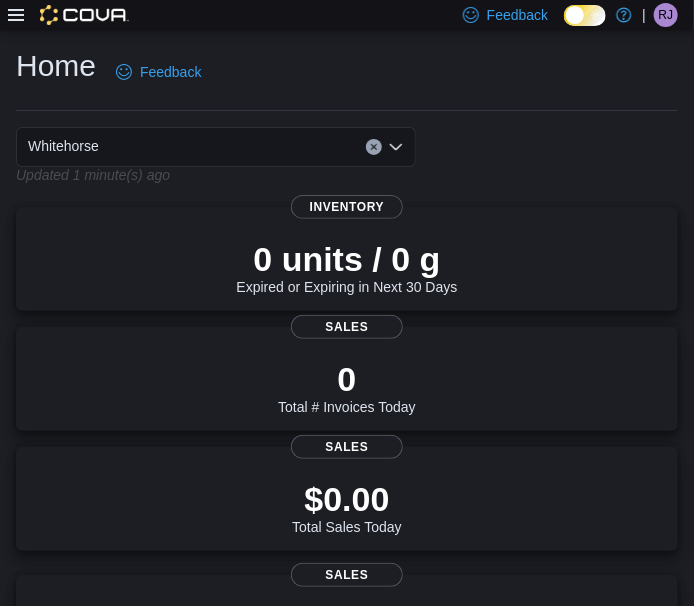 click 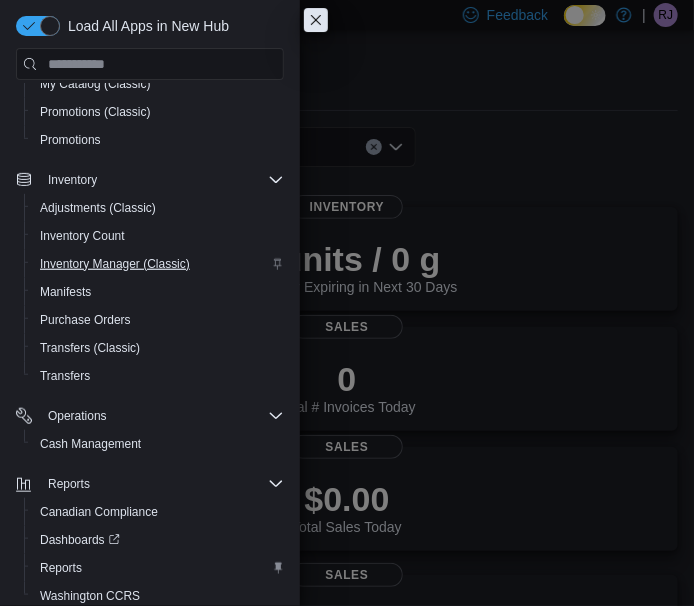scroll, scrollTop: 254, scrollLeft: 0, axis: vertical 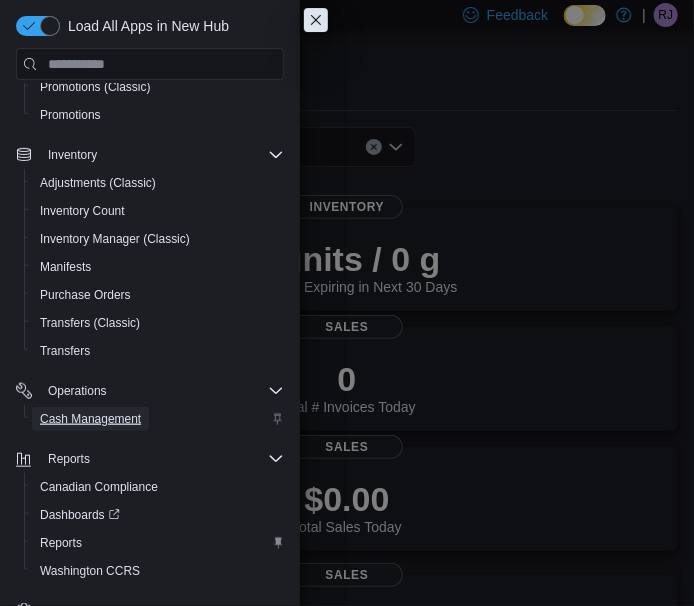 click on "Cash Management" at bounding box center [90, 419] 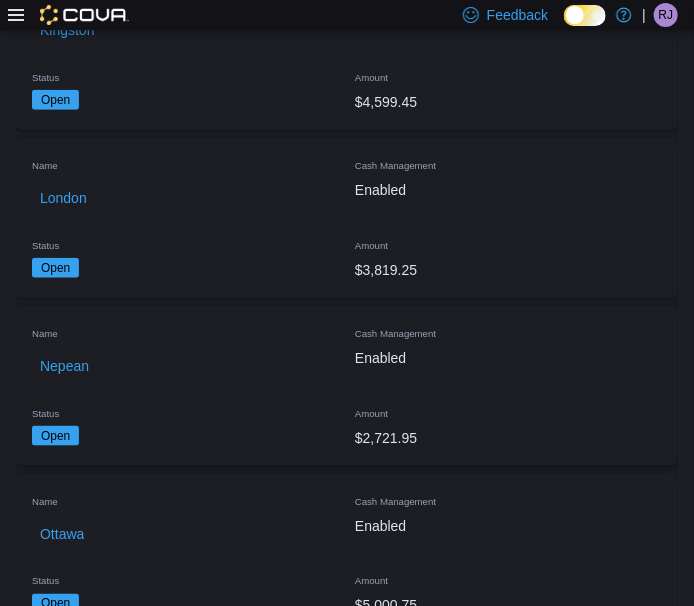 scroll, scrollTop: 536, scrollLeft: 0, axis: vertical 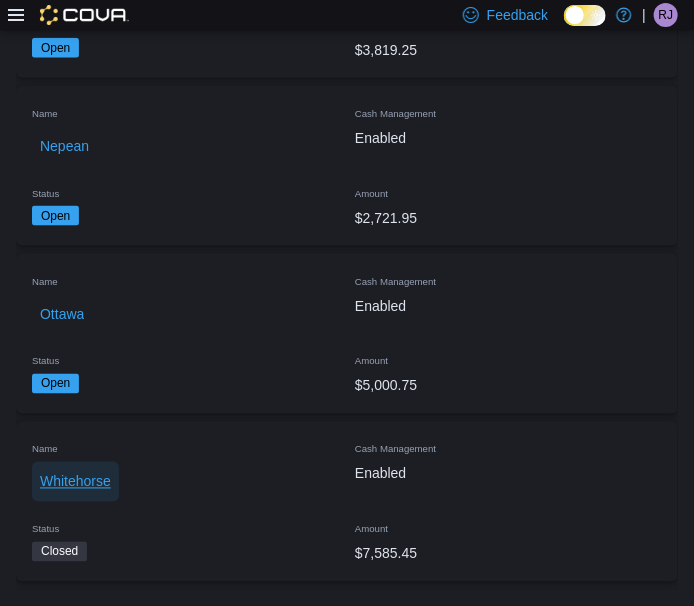 click on "Whitehorse" at bounding box center (75, 482) 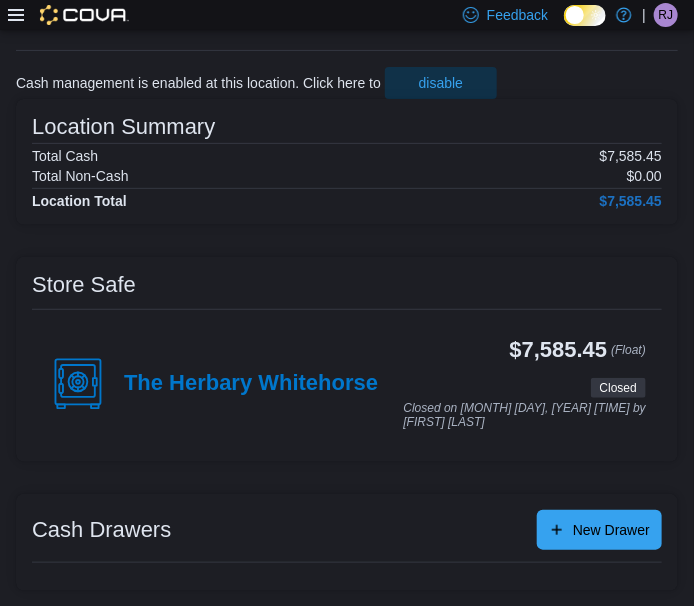 scroll, scrollTop: 429, scrollLeft: 0, axis: vertical 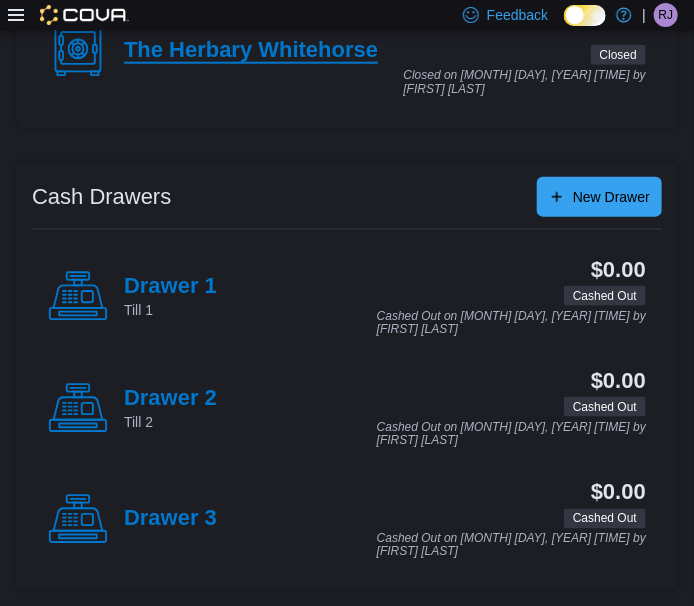 click on "The Herbary Whitehorse" at bounding box center (251, 51) 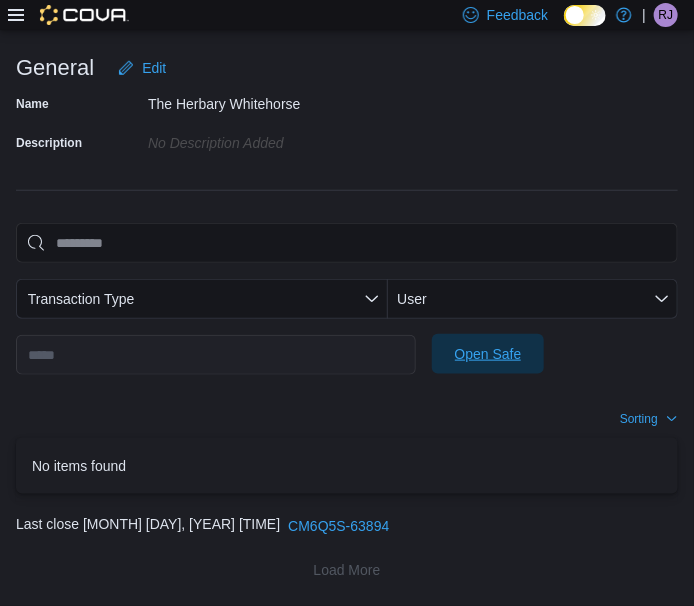click on "Open Safe" at bounding box center (488, 354) 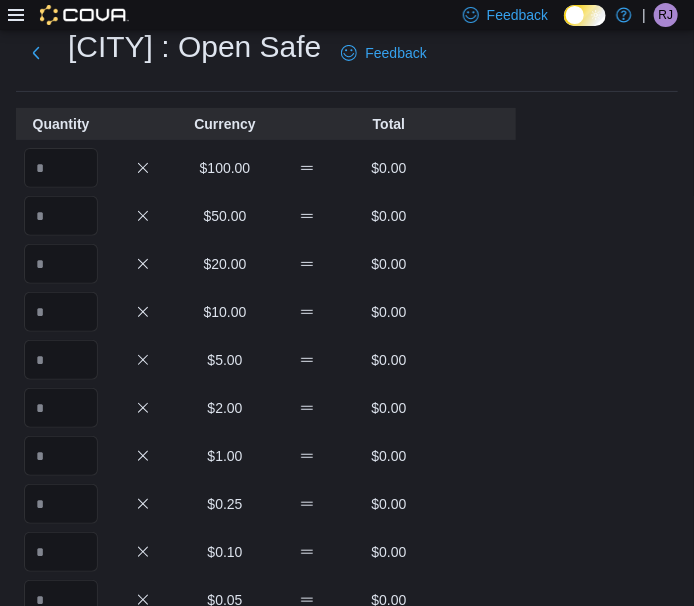 scroll, scrollTop: 0, scrollLeft: 0, axis: both 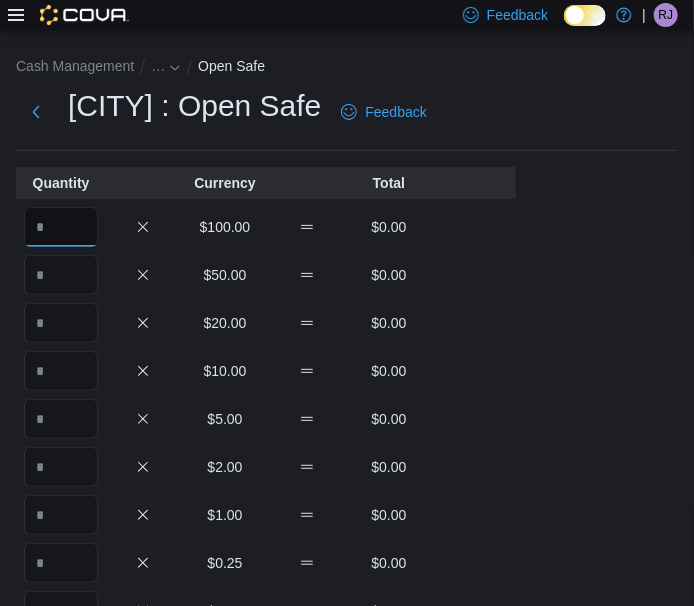 click at bounding box center (61, 227) 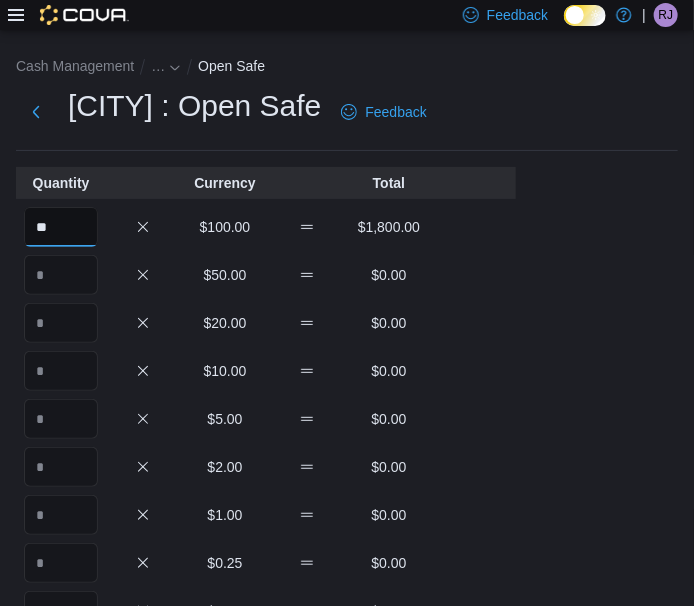 type on "**" 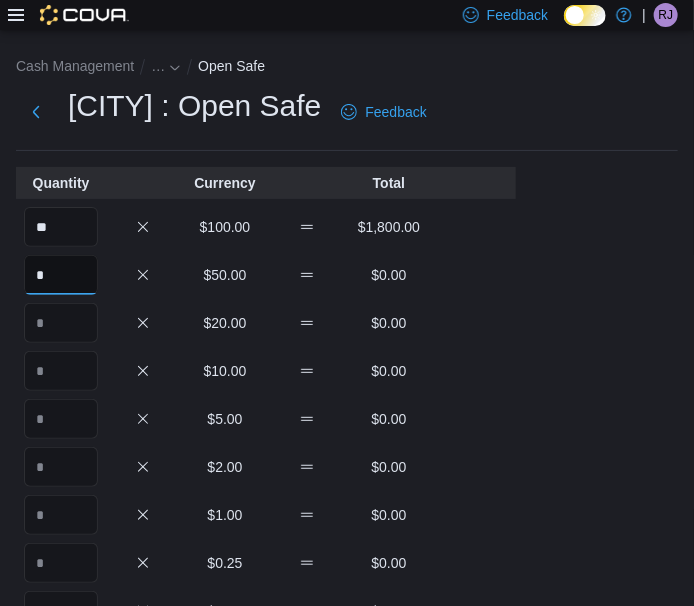 click on "*" at bounding box center [61, 275] 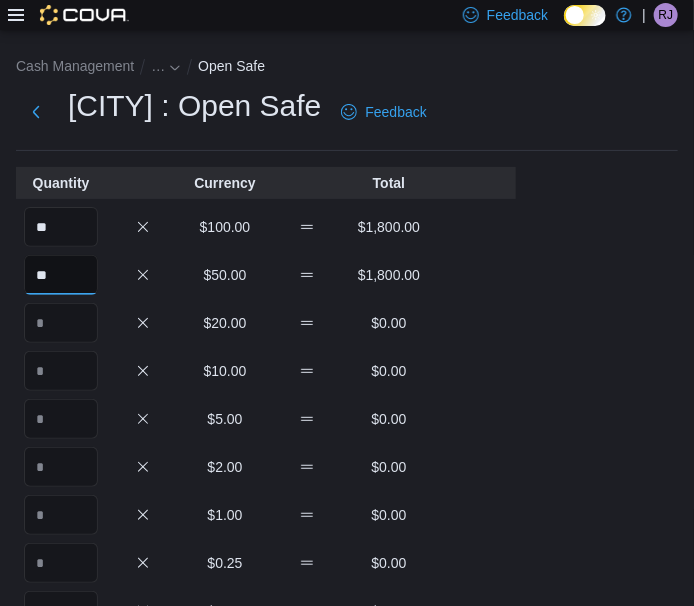 type on "**" 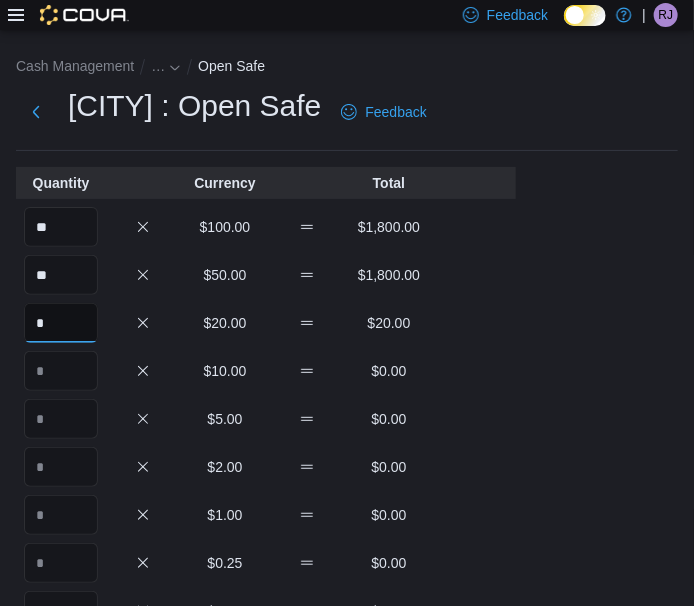 click on "*" at bounding box center [61, 323] 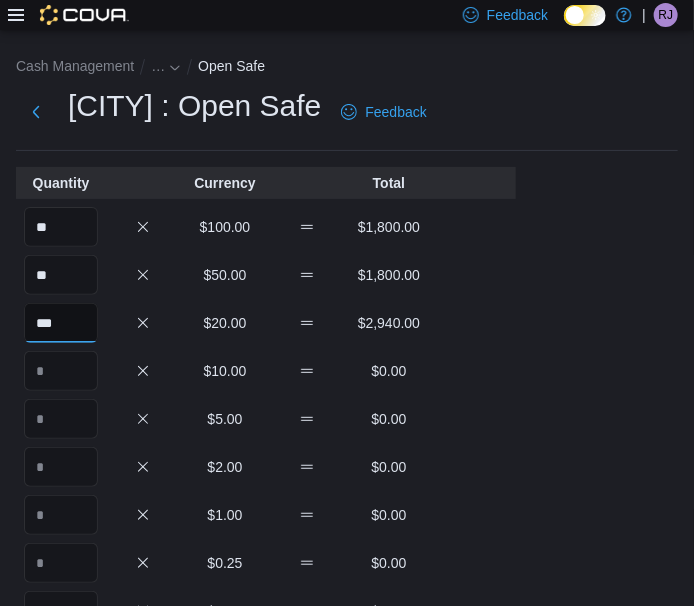 type on "***" 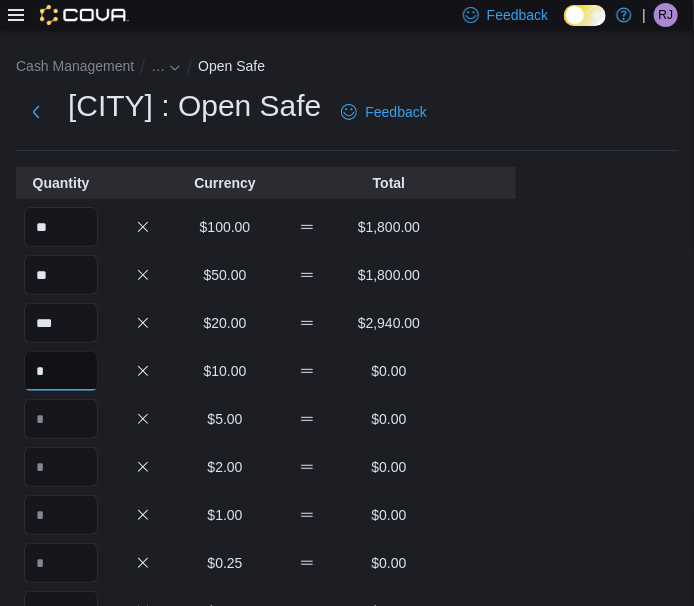 click on "*" at bounding box center [61, 371] 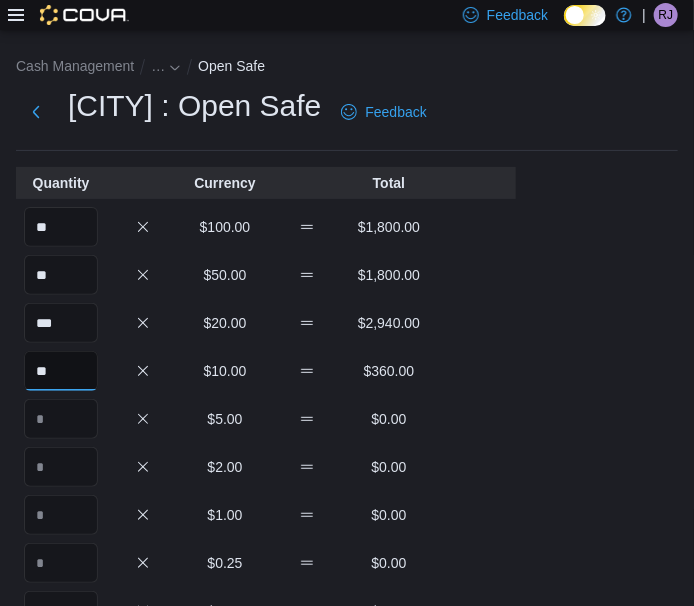 type on "**" 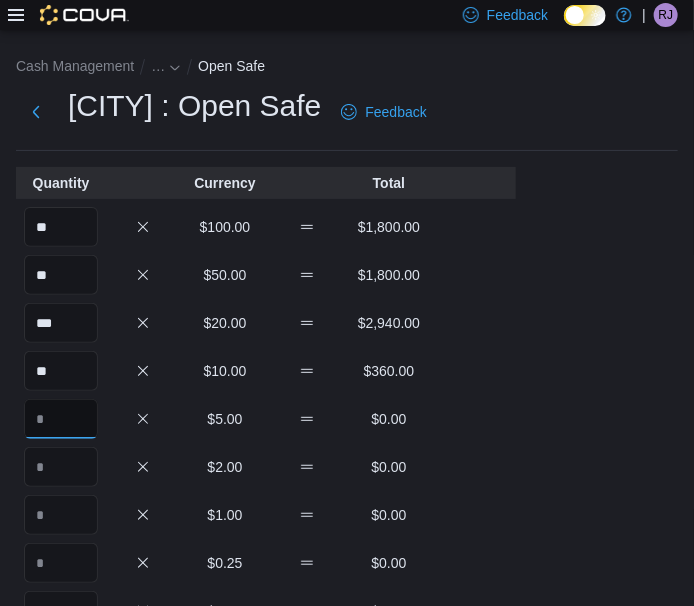 click at bounding box center [61, 419] 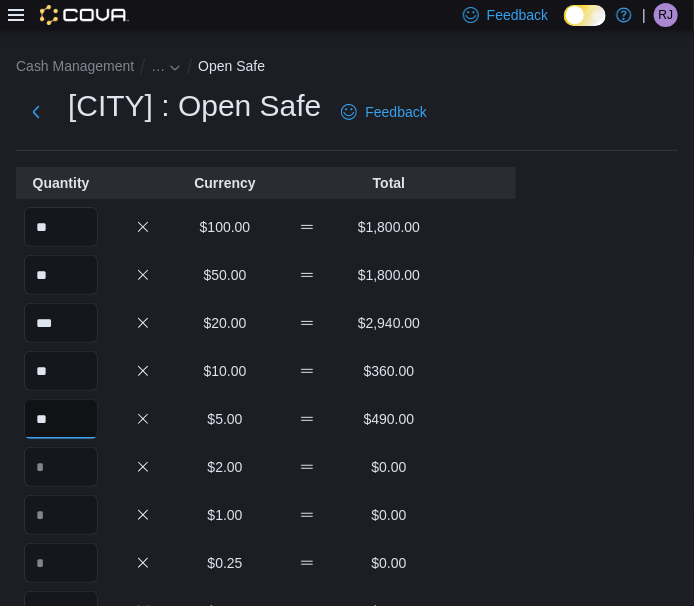 type on "**" 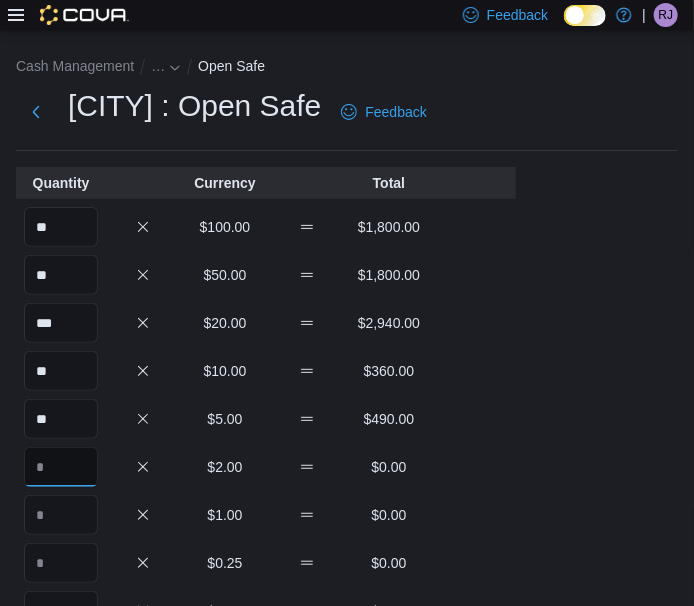click at bounding box center (61, 467) 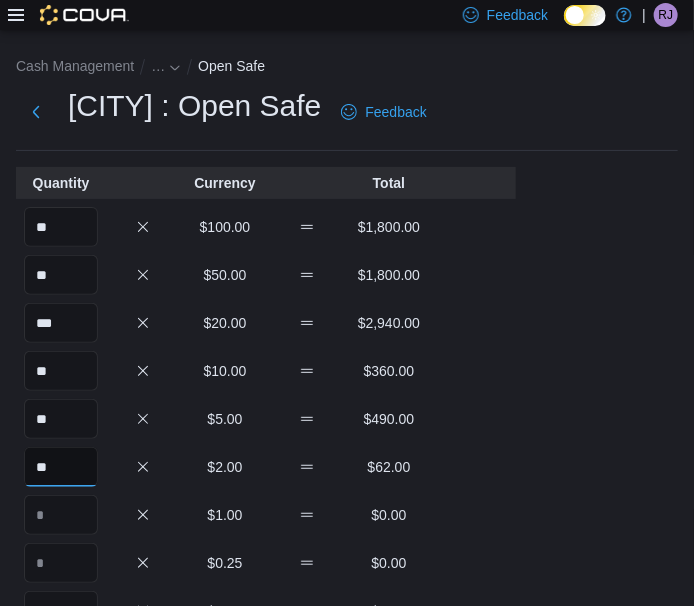 type on "**" 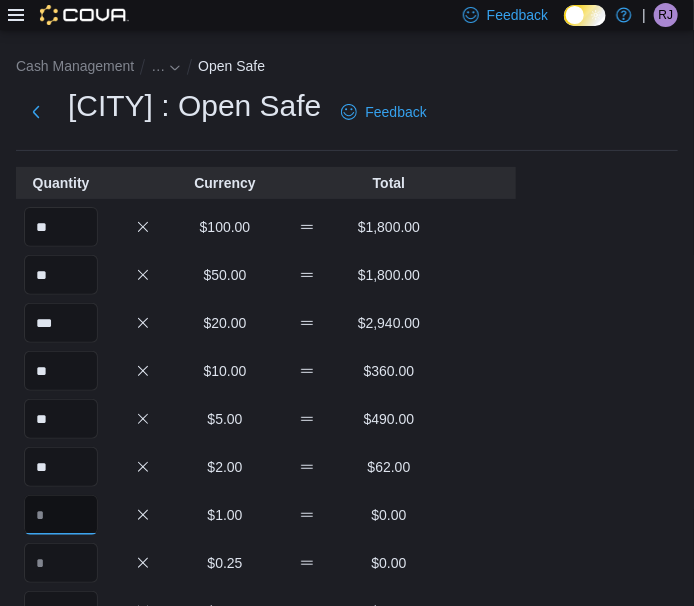 click at bounding box center (61, 515) 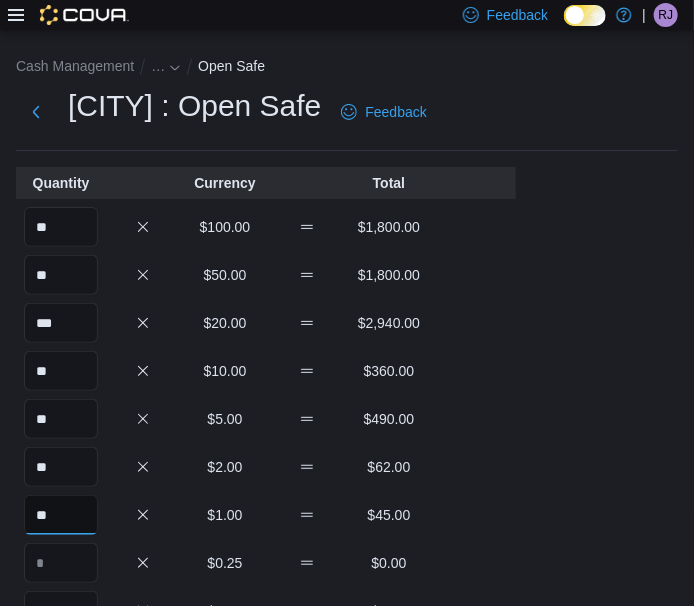 type on "**" 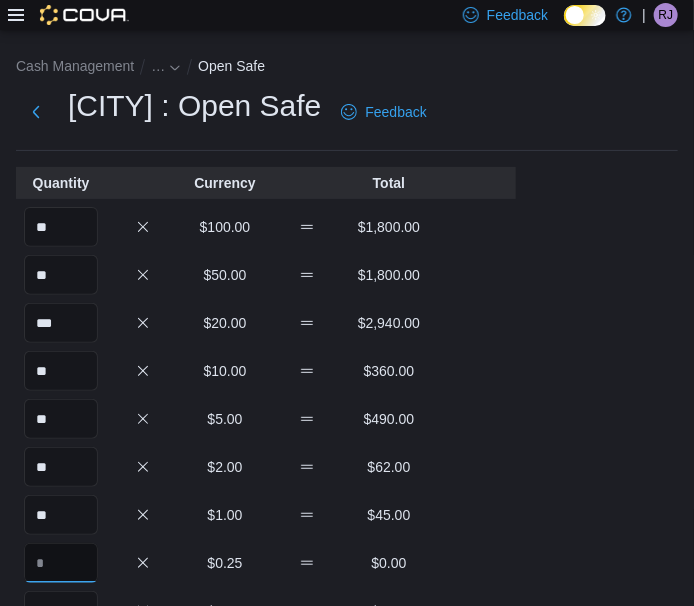 click at bounding box center (61, 563) 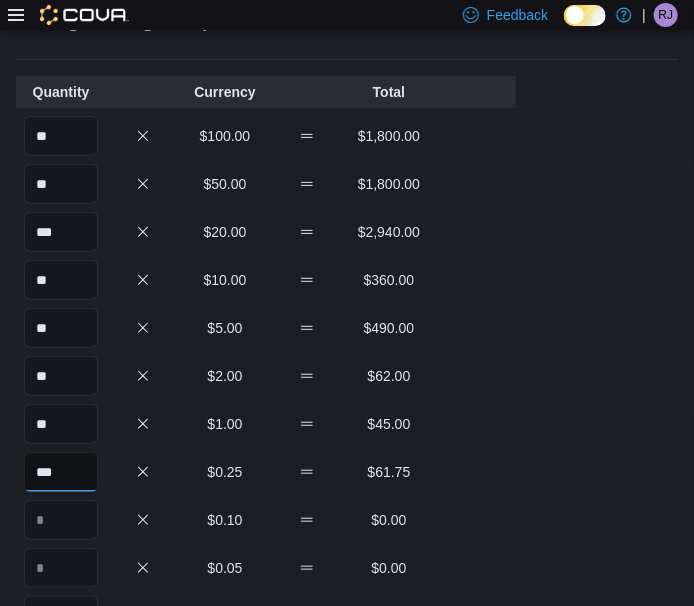 scroll, scrollTop: 96, scrollLeft: 0, axis: vertical 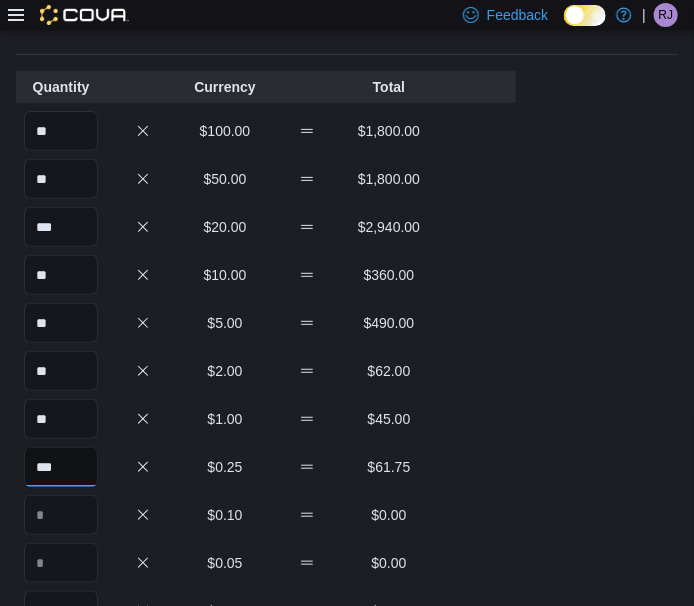 type on "***" 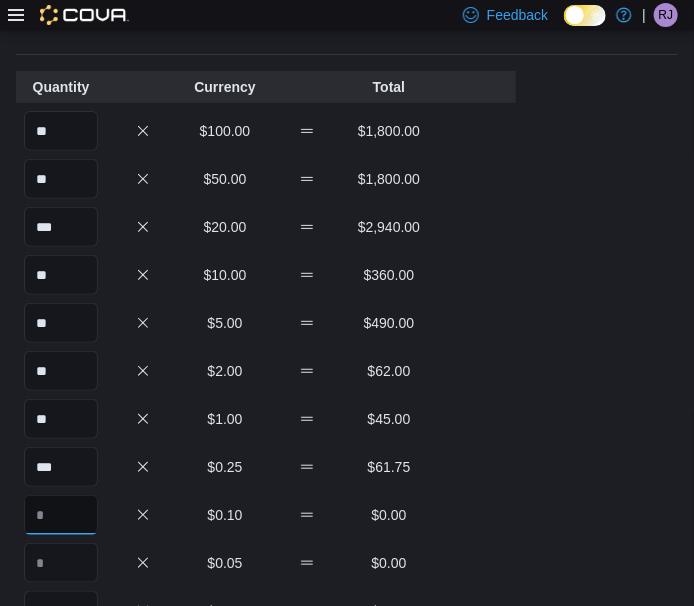 click at bounding box center (61, 515) 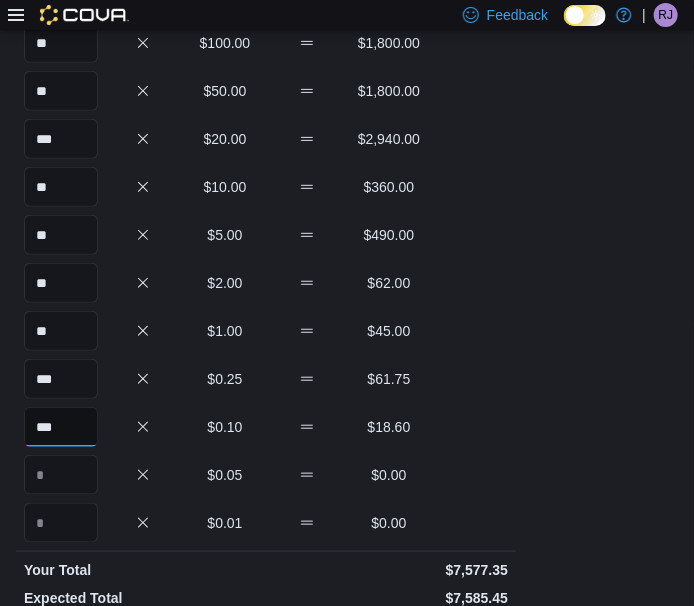 scroll, scrollTop: 190, scrollLeft: 0, axis: vertical 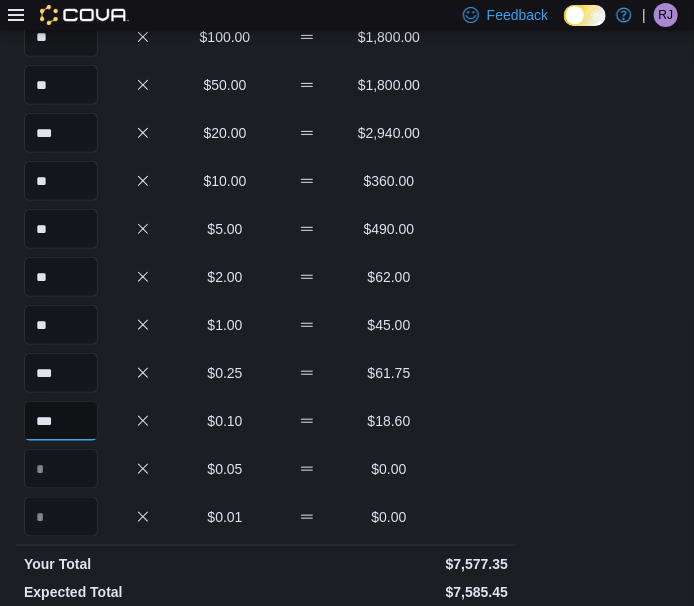 type on "***" 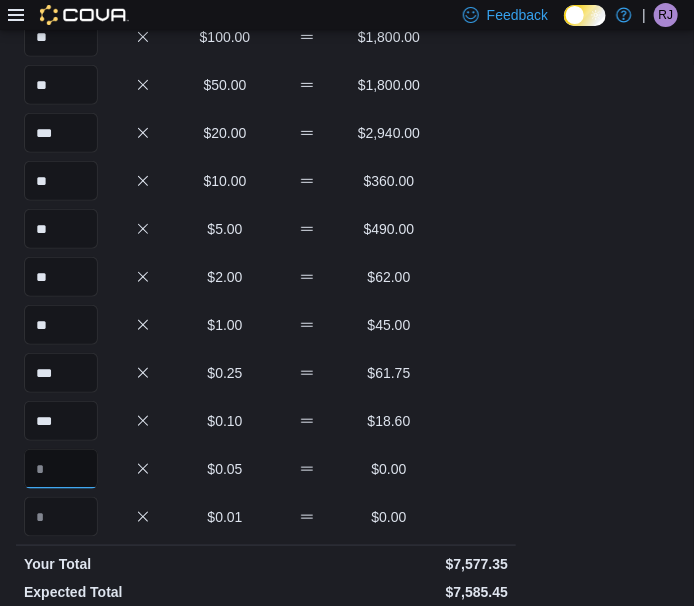 click at bounding box center [61, 469] 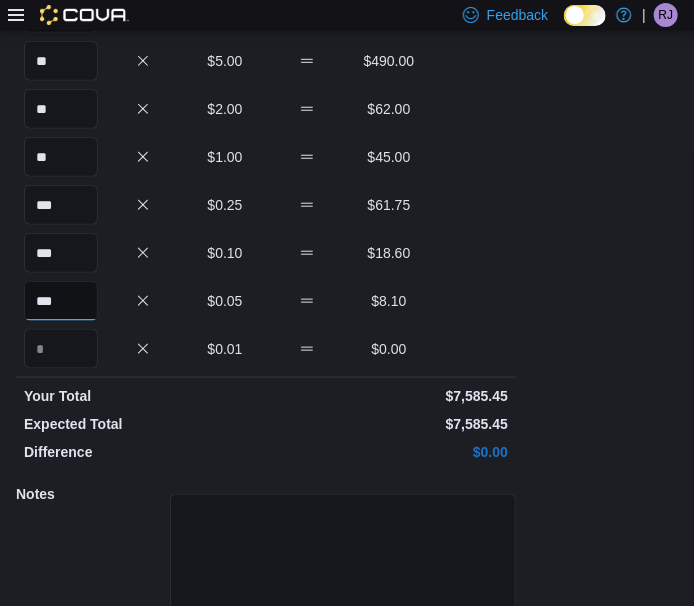 scroll, scrollTop: 472, scrollLeft: 0, axis: vertical 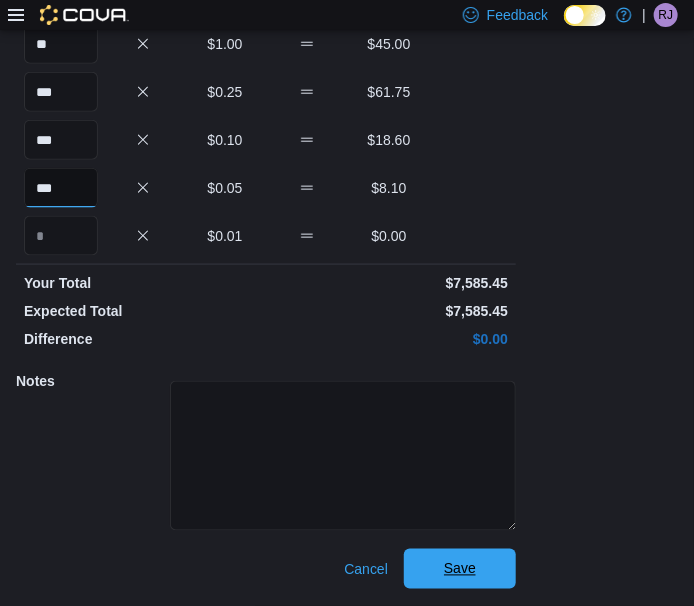 type on "***" 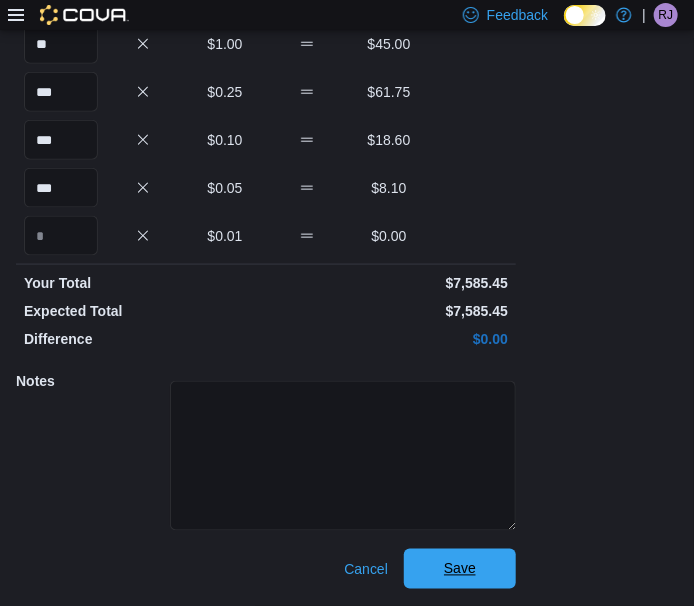 click on "Save" at bounding box center (460, 569) 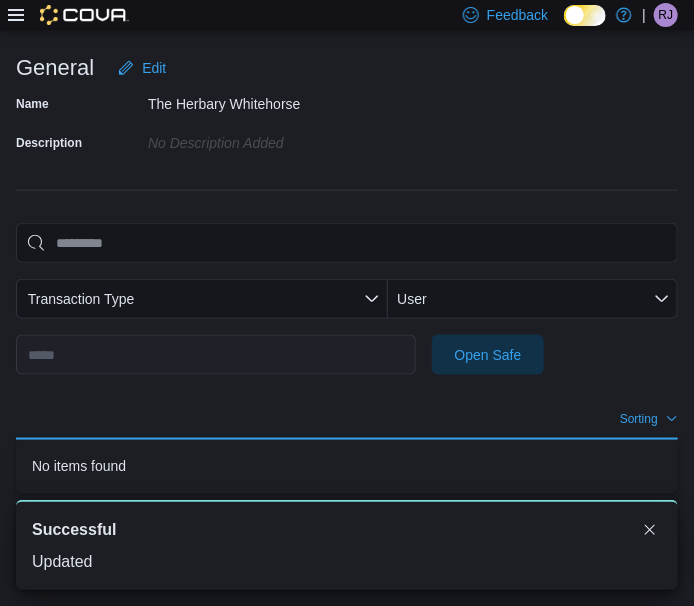 scroll, scrollTop: 277, scrollLeft: 0, axis: vertical 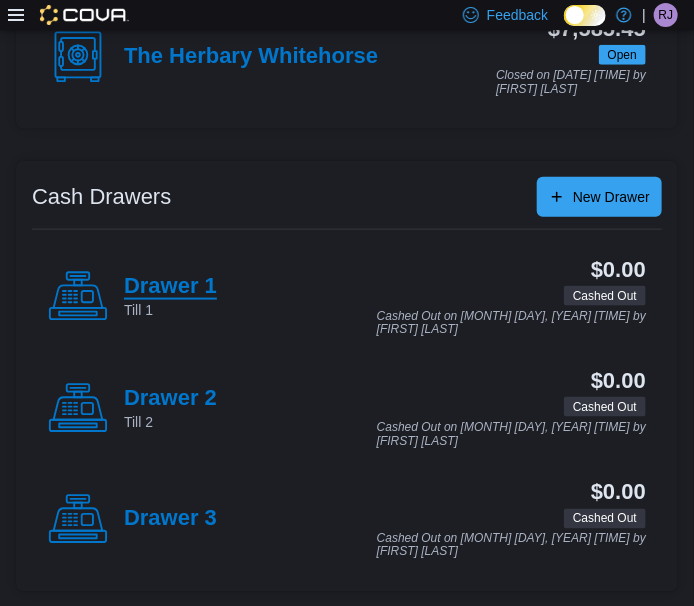 click on "Drawer 1" at bounding box center [170, 287] 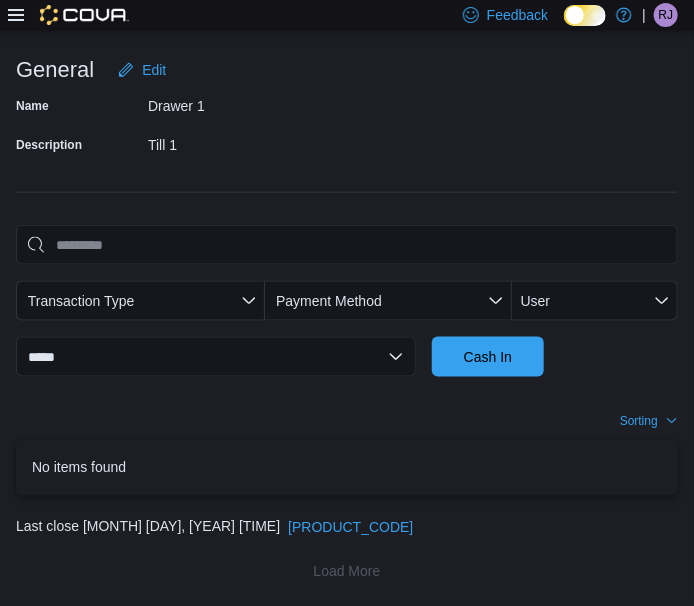 scroll, scrollTop: 420, scrollLeft: 0, axis: vertical 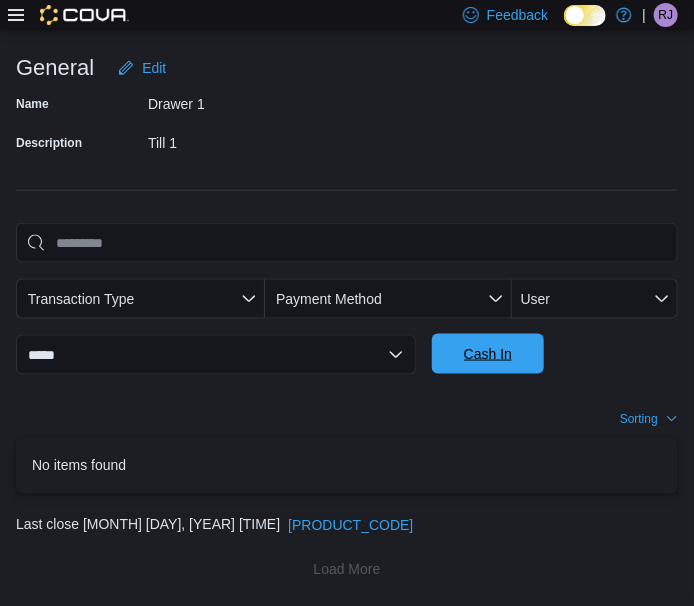 click on "Cash In" at bounding box center (488, 354) 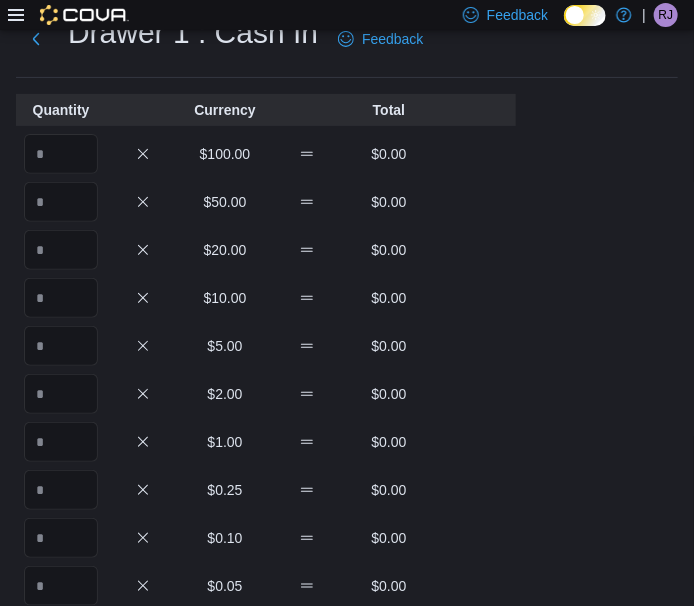 scroll, scrollTop: 100, scrollLeft: 0, axis: vertical 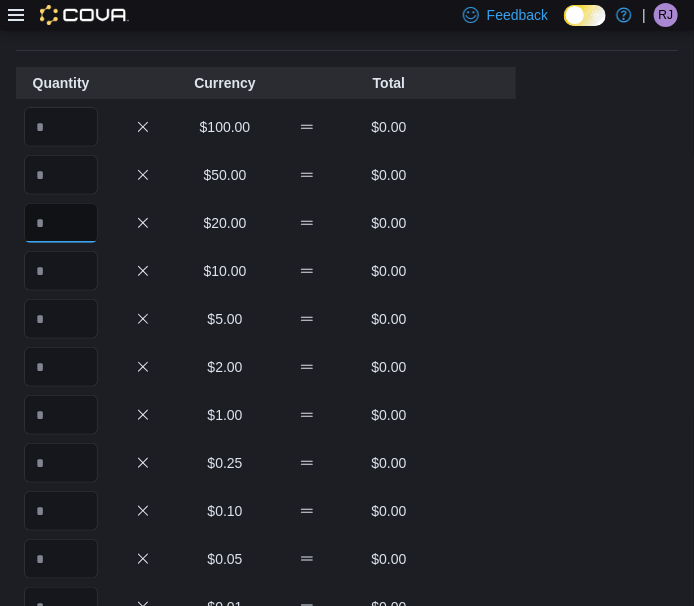 click at bounding box center [61, 223] 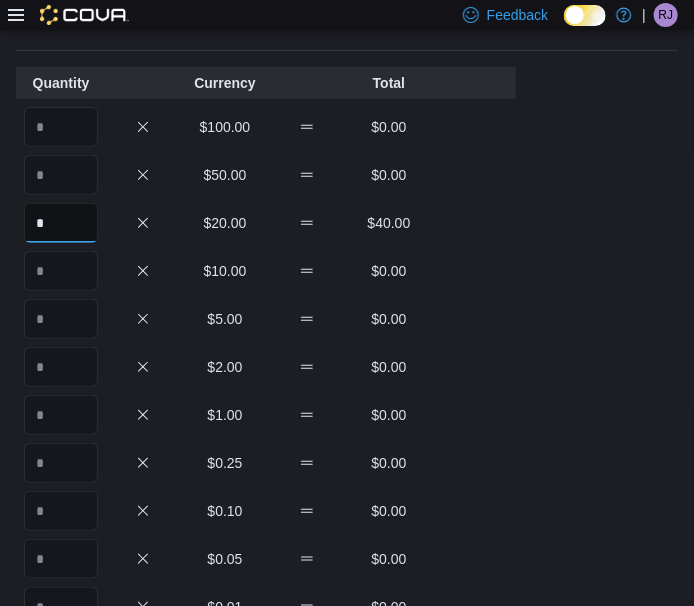 type on "*" 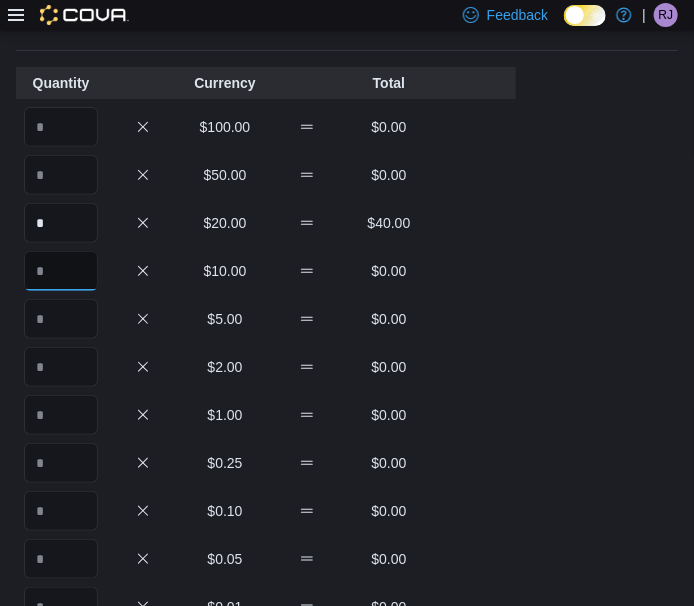 click at bounding box center (61, 271) 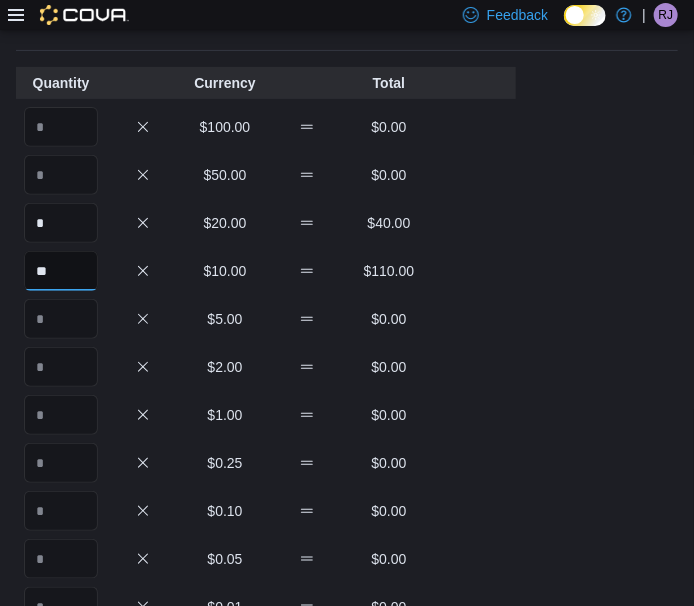 type on "**" 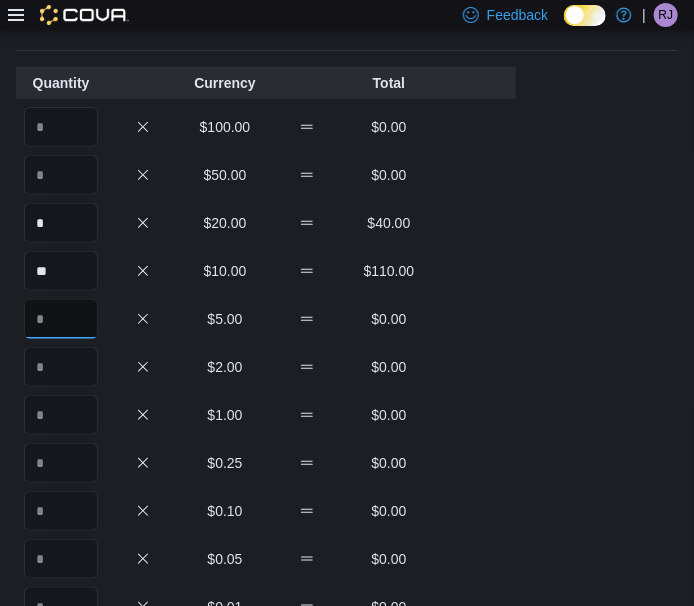 click at bounding box center (61, 319) 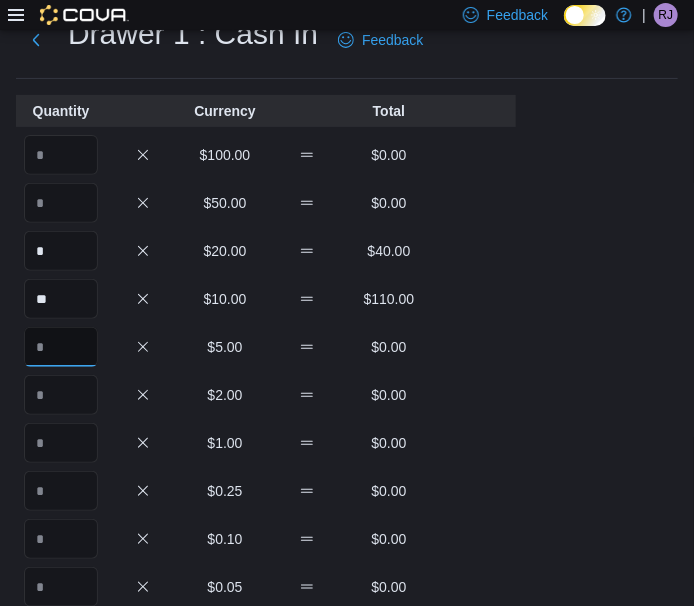 scroll, scrollTop: 74, scrollLeft: 0, axis: vertical 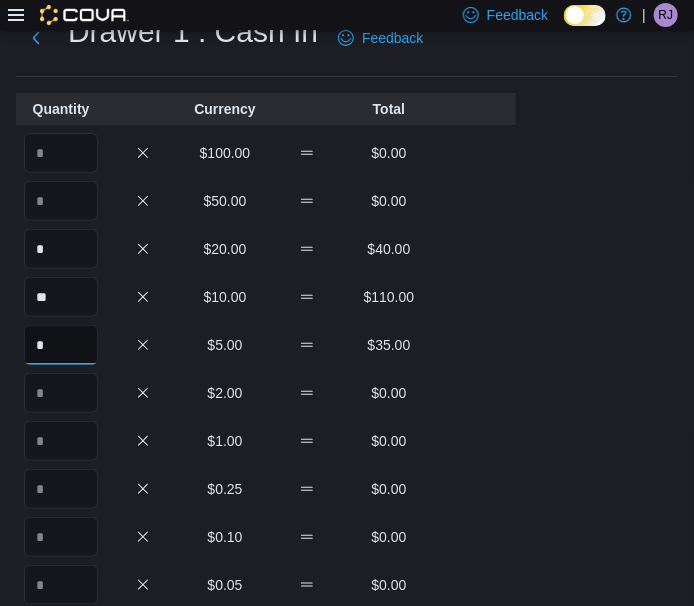 type on "*" 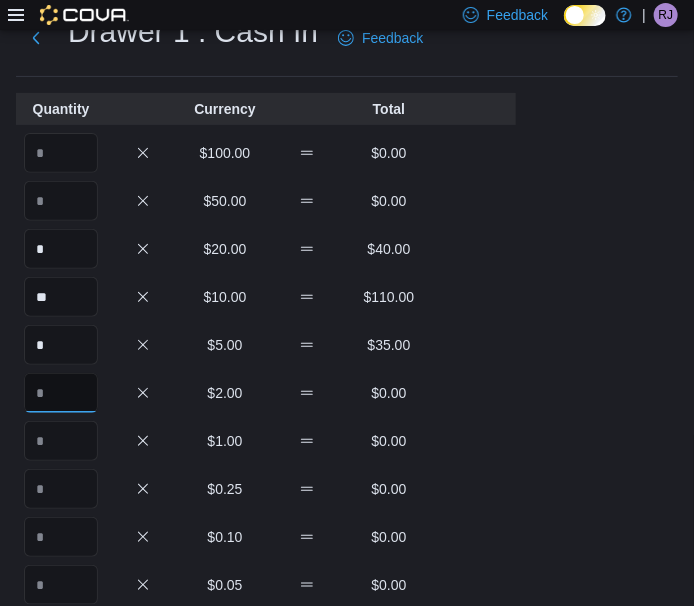 click at bounding box center (61, 393) 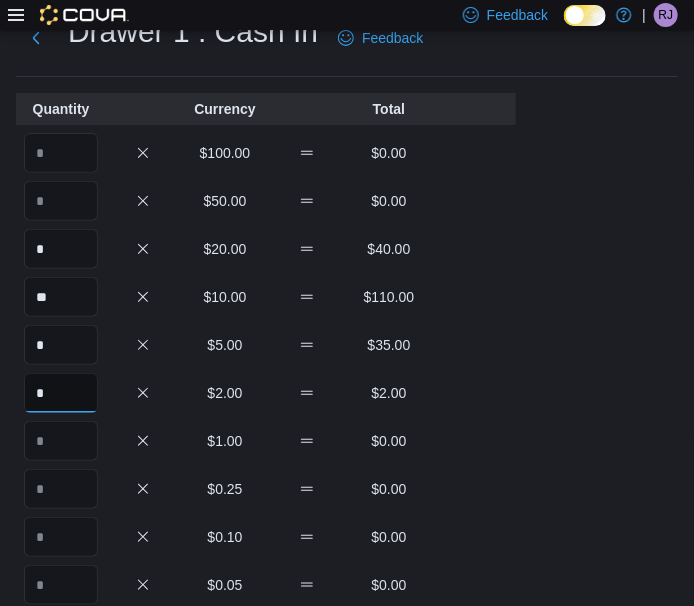 type on "*" 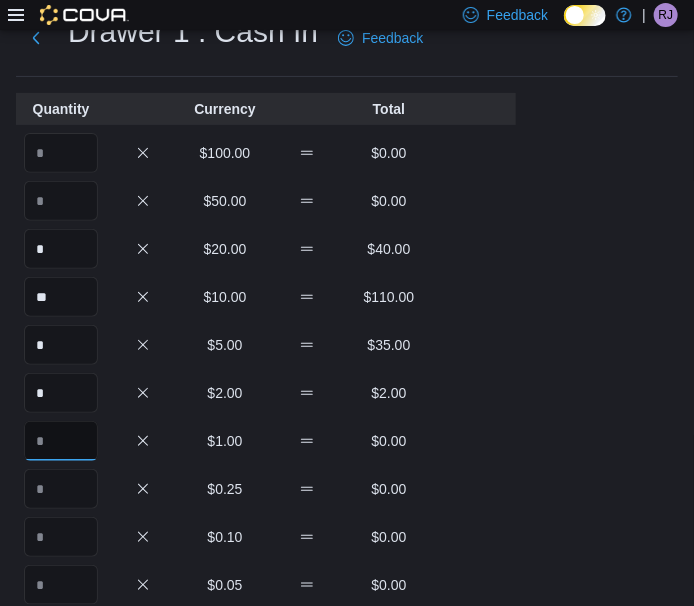 click at bounding box center [61, 441] 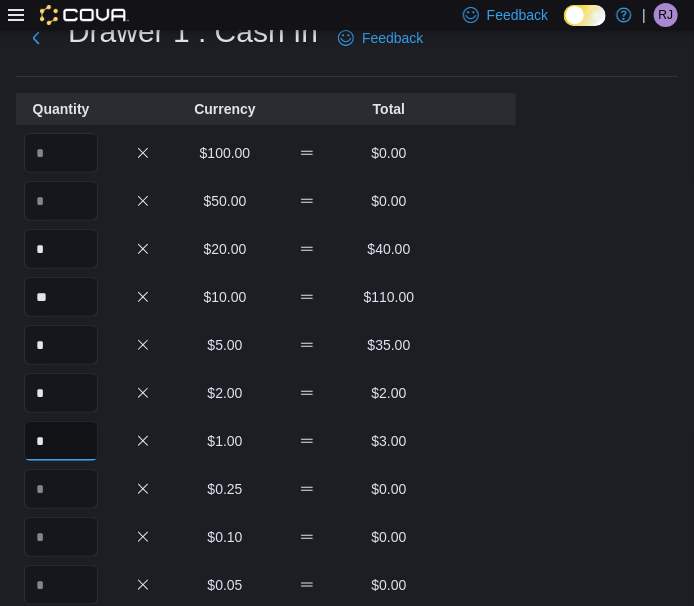 type on "*" 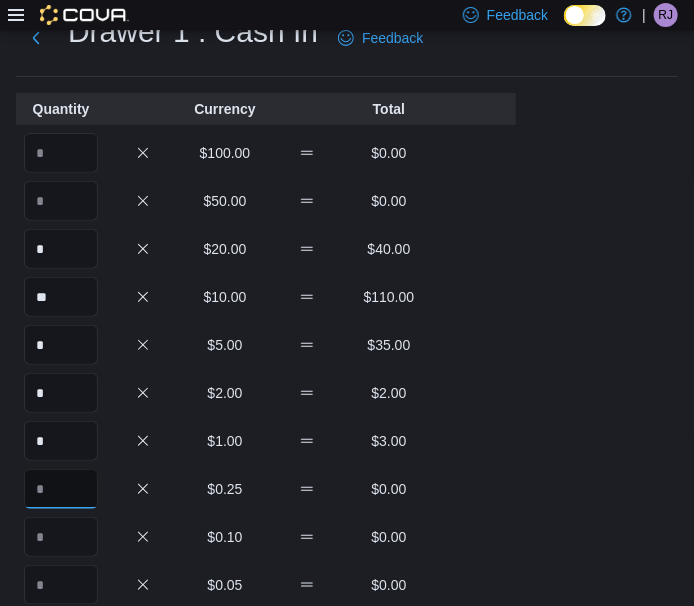 click at bounding box center [61, 489] 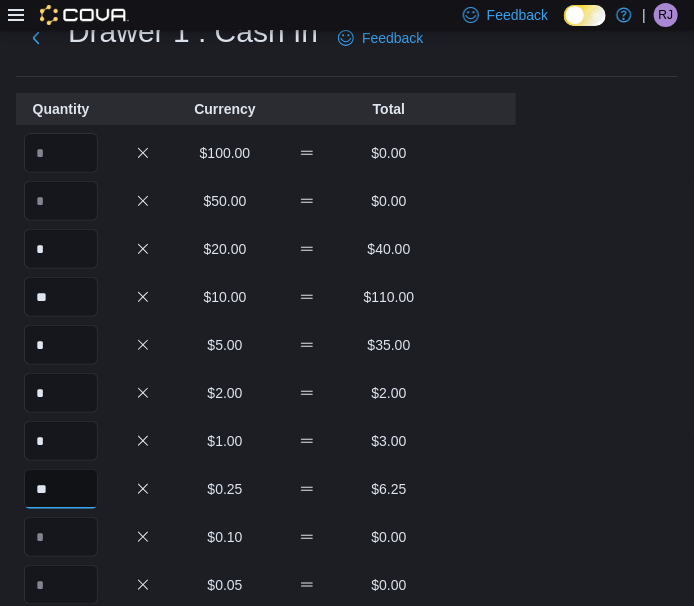 type on "**" 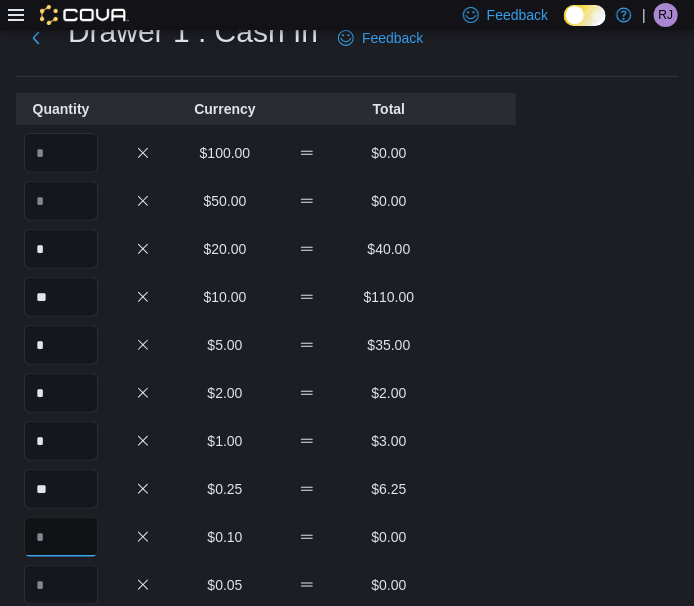 click at bounding box center [61, 537] 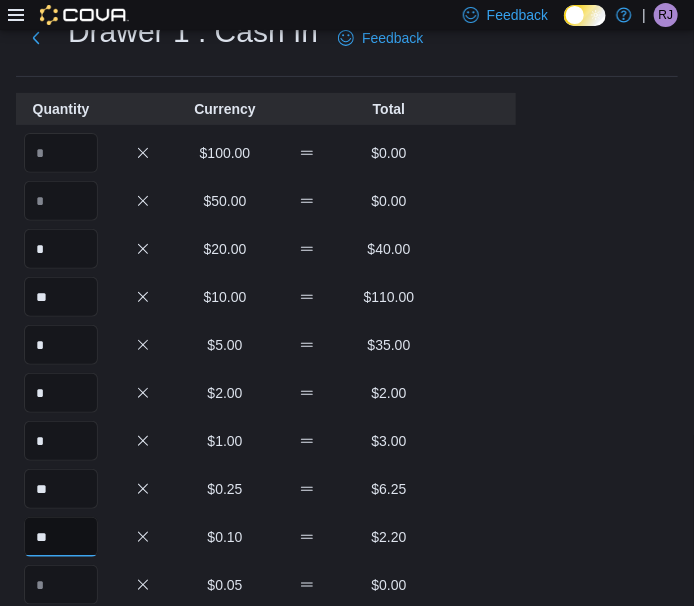 scroll, scrollTop: 166, scrollLeft: 0, axis: vertical 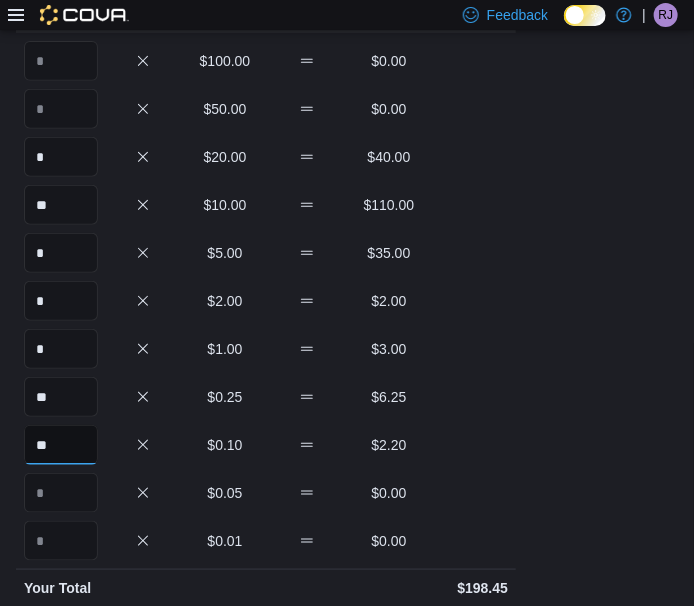type on "**" 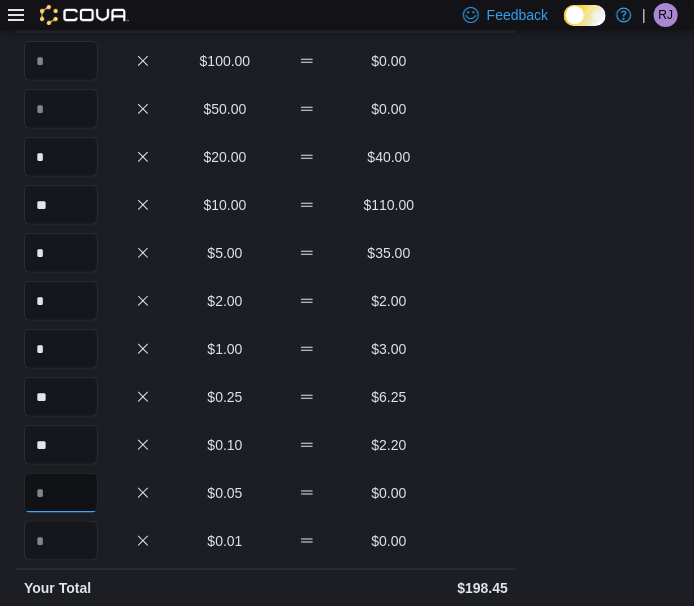 click at bounding box center [61, 493] 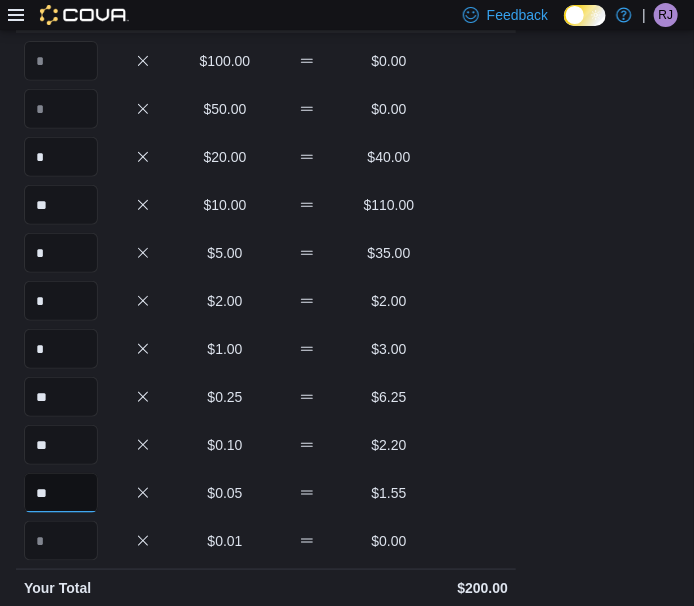 scroll, scrollTop: 472, scrollLeft: 0, axis: vertical 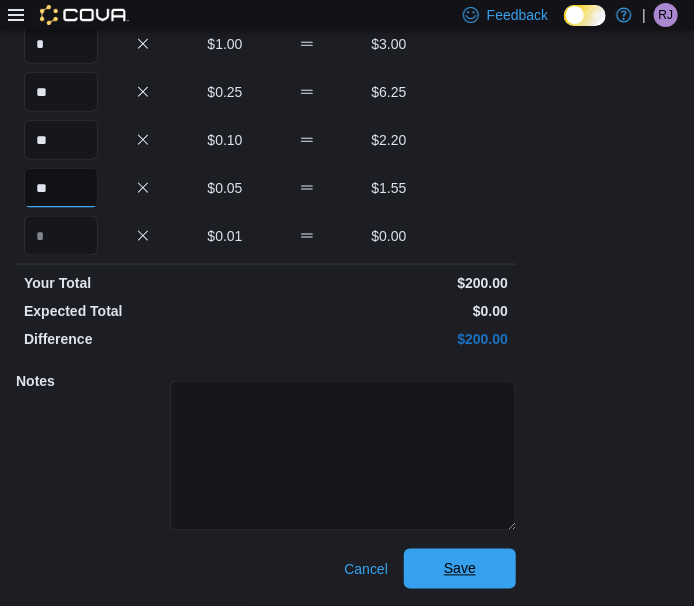 type on "**" 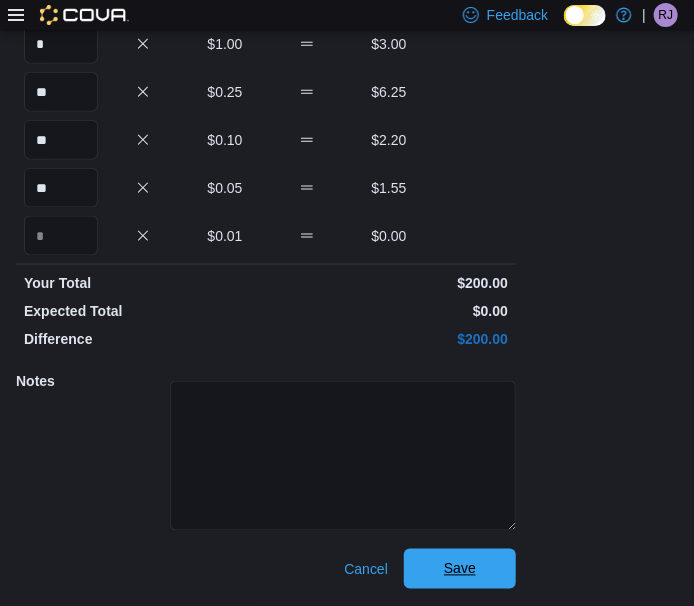 click on "Save" at bounding box center (460, 569) 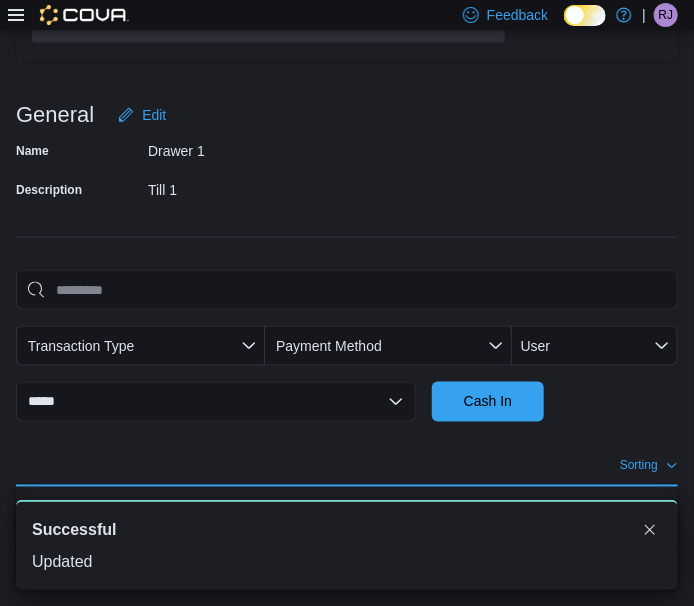 scroll, scrollTop: 469, scrollLeft: 0, axis: vertical 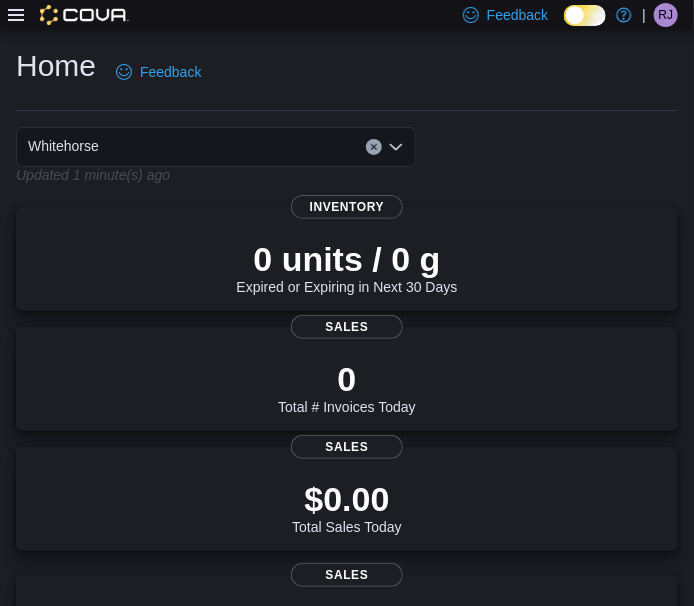 click on "Feedback Dark Mode The Herbary | RJ [FIRST] [LAST]" at bounding box center (347, 15) 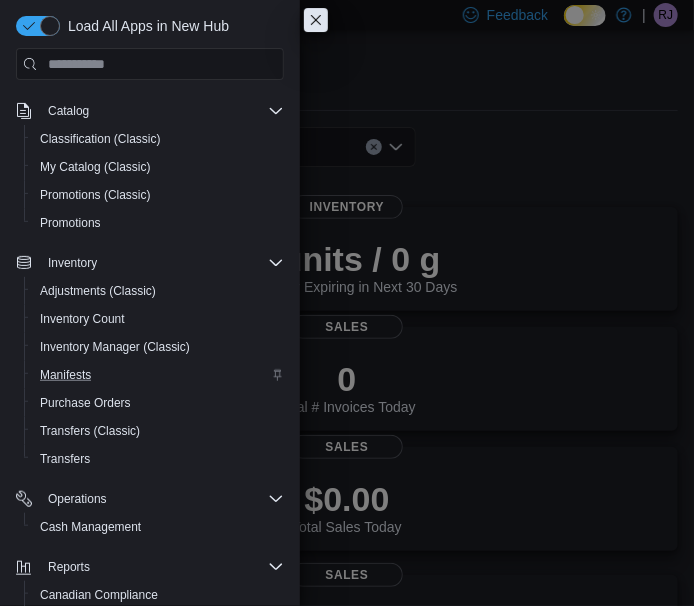 scroll, scrollTop: 190, scrollLeft: 0, axis: vertical 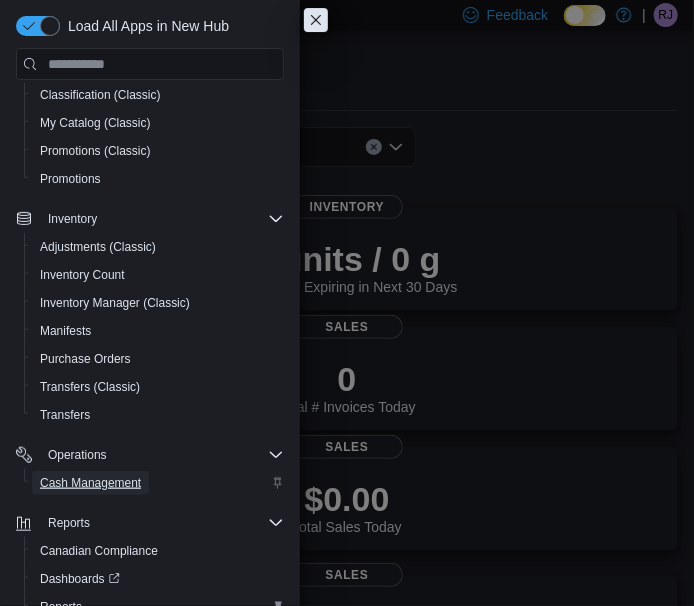 click on "Cash Management" at bounding box center (90, 483) 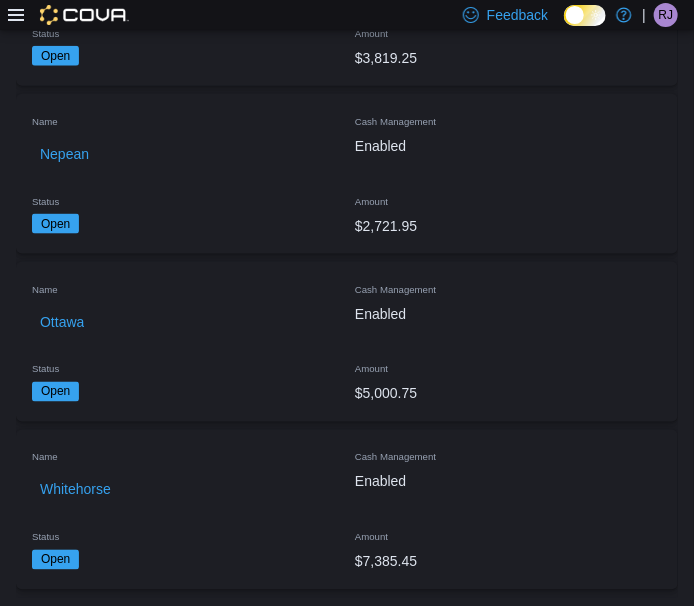 scroll, scrollTop: 536, scrollLeft: 0, axis: vertical 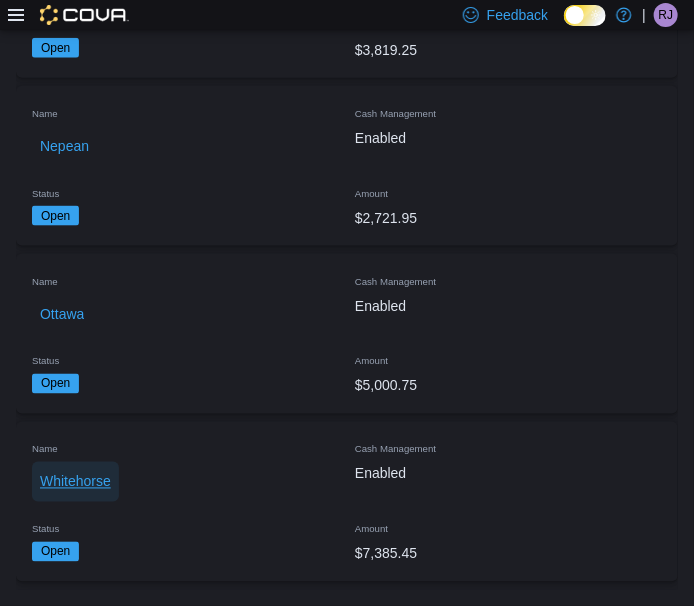 click on "Whitehorse" at bounding box center (75, 482) 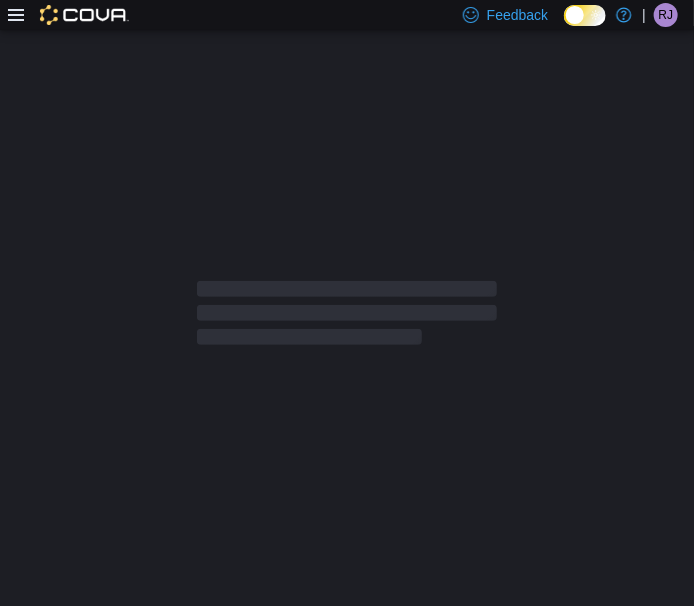 scroll, scrollTop: 417, scrollLeft: 0, axis: vertical 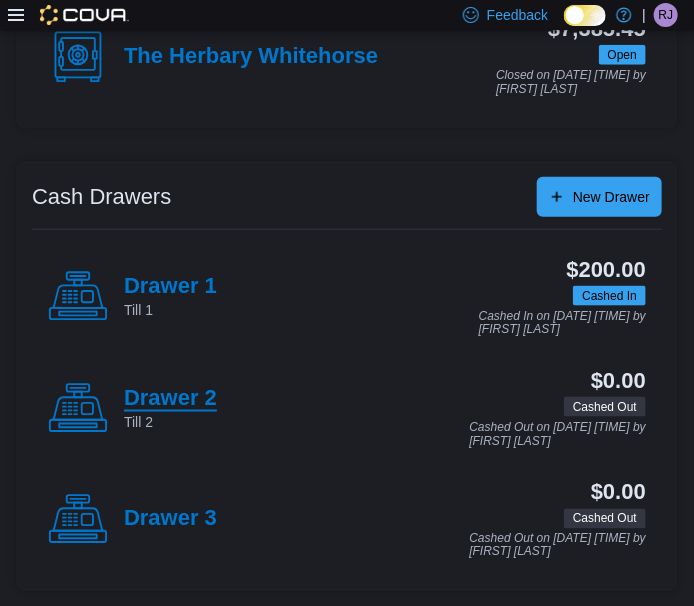 click on "Drawer 2" at bounding box center (170, 399) 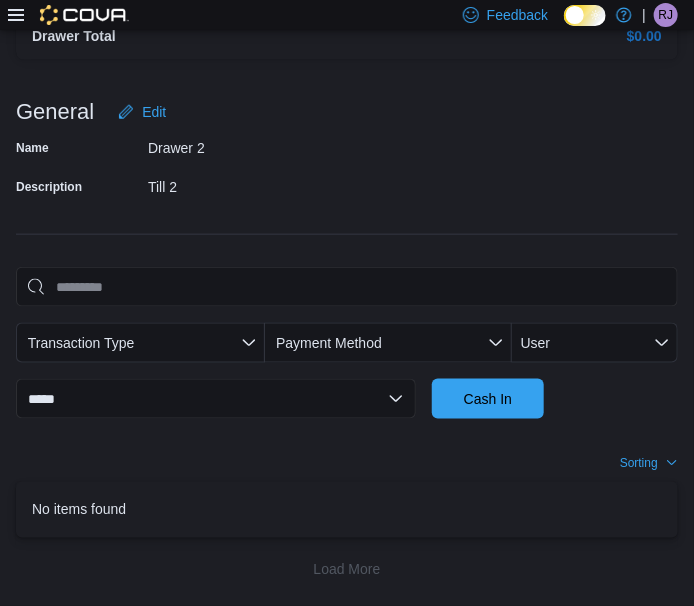 scroll, scrollTop: 420, scrollLeft: 0, axis: vertical 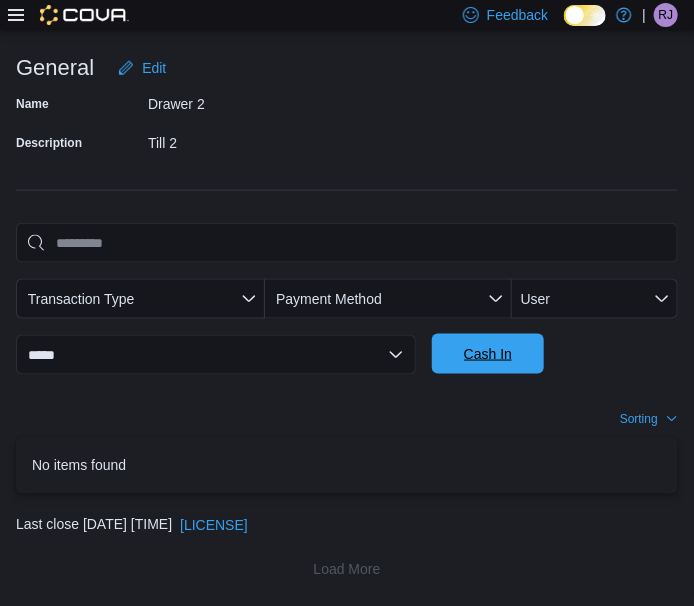 click on "Cash In" at bounding box center [488, 354] 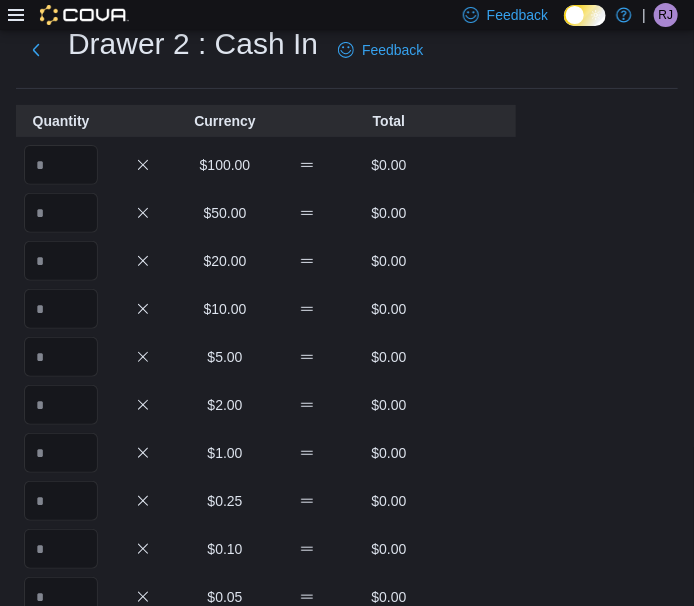 scroll, scrollTop: 60, scrollLeft: 0, axis: vertical 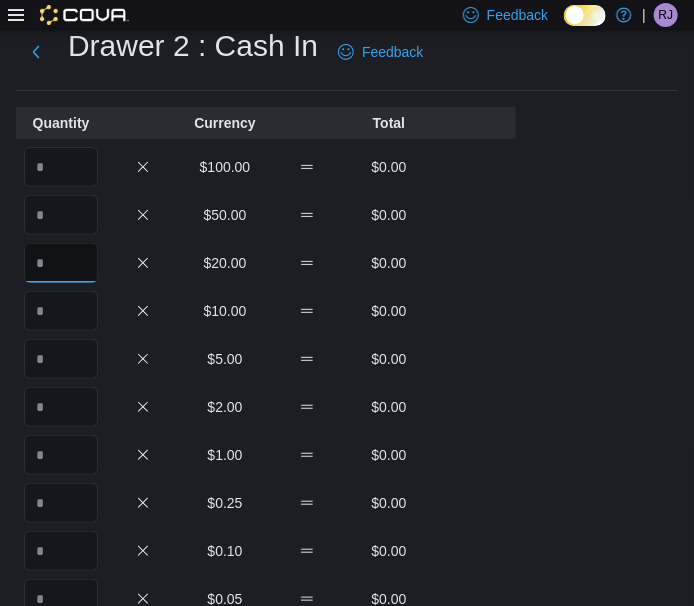 click at bounding box center (61, 263) 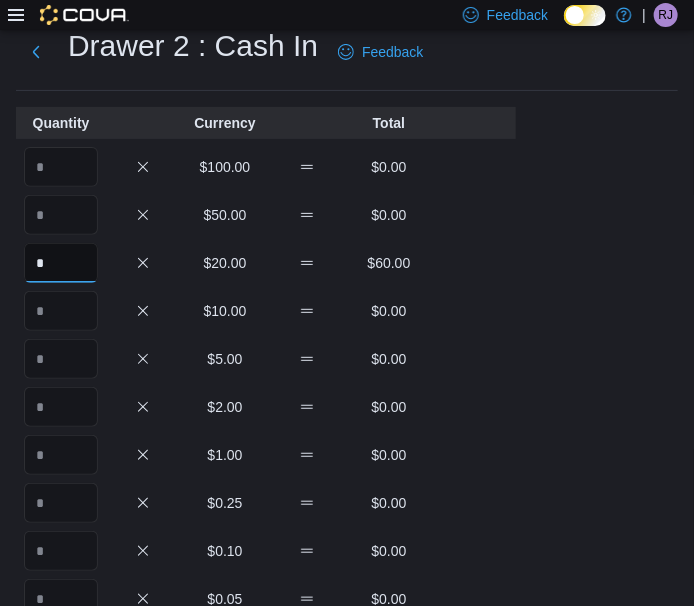 type on "*" 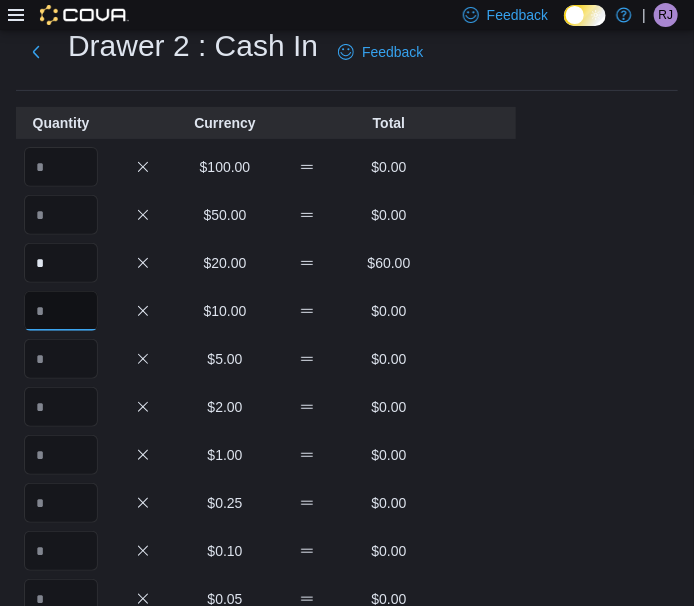 click at bounding box center (61, 311) 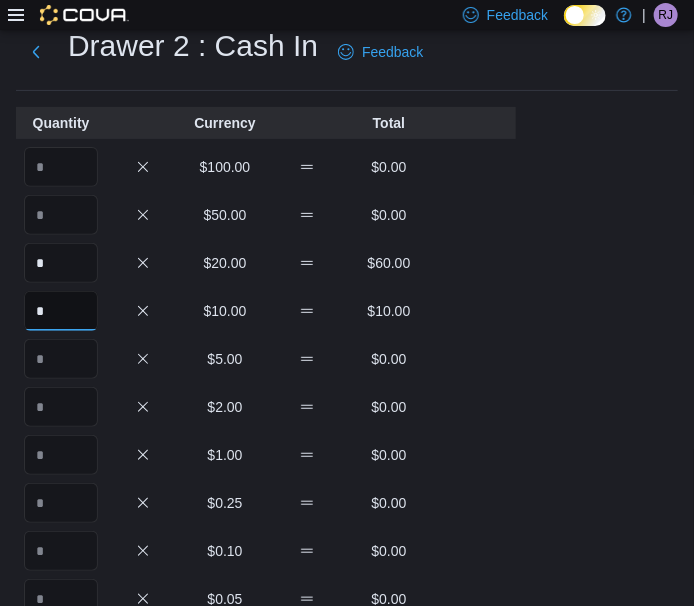 type on "*" 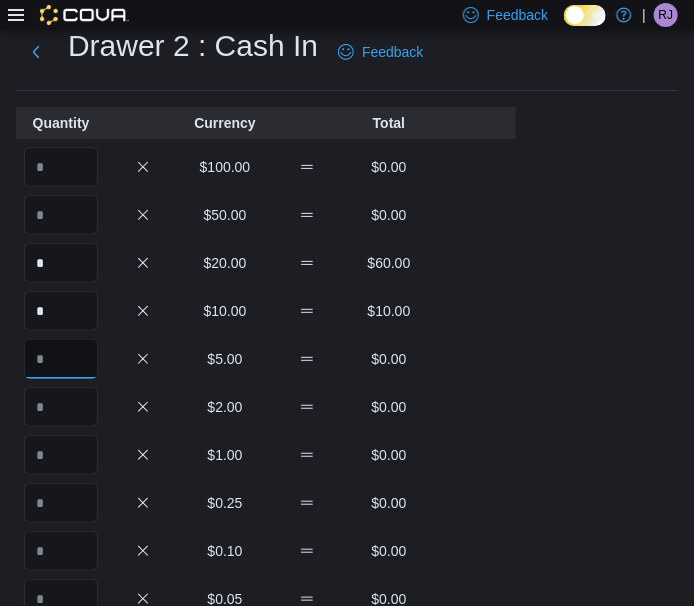 click at bounding box center [61, 359] 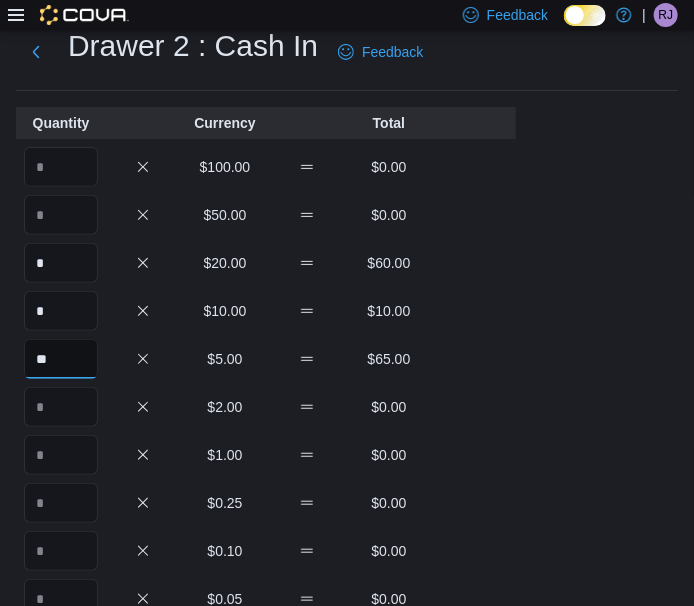 type on "**" 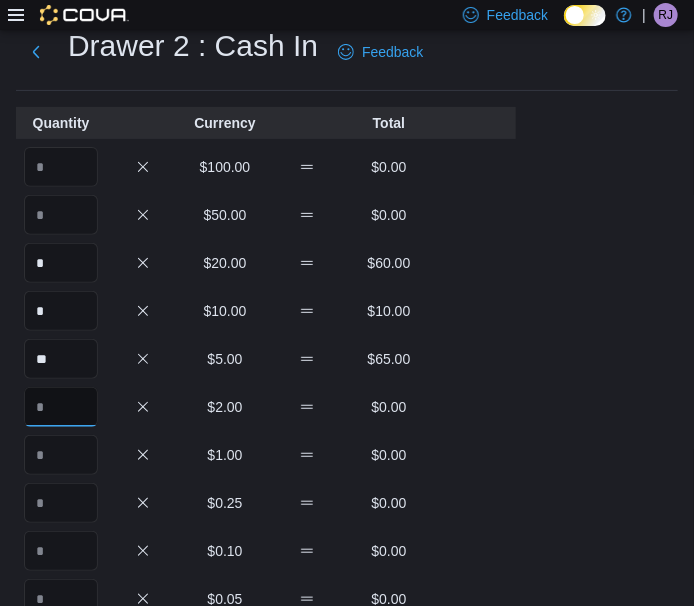 click at bounding box center (61, 407) 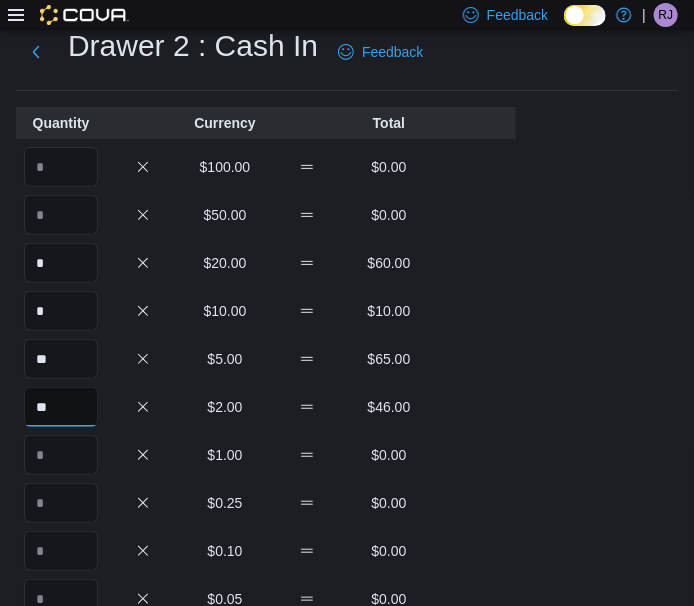 type on "**" 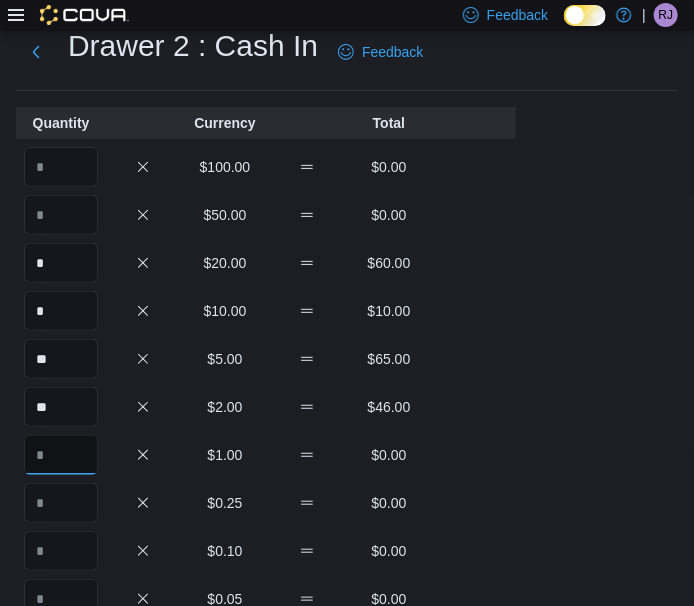 click at bounding box center [61, 455] 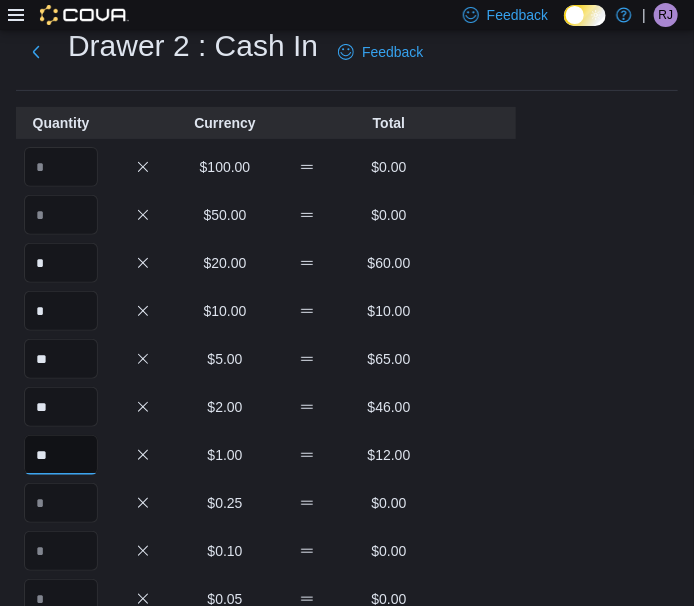 type on "**" 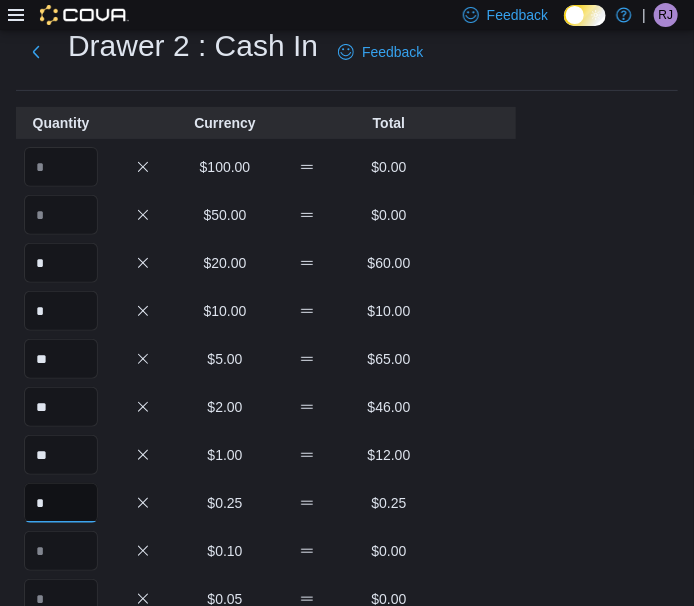 click on "*" at bounding box center [61, 503] 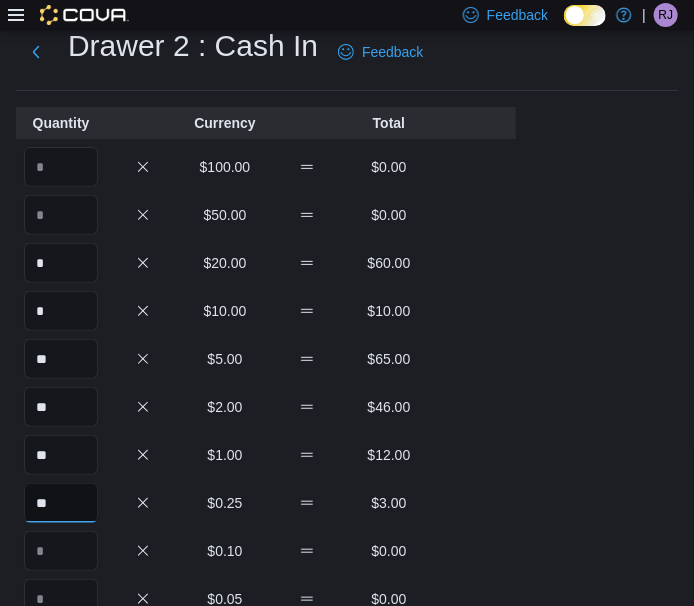 type on "**" 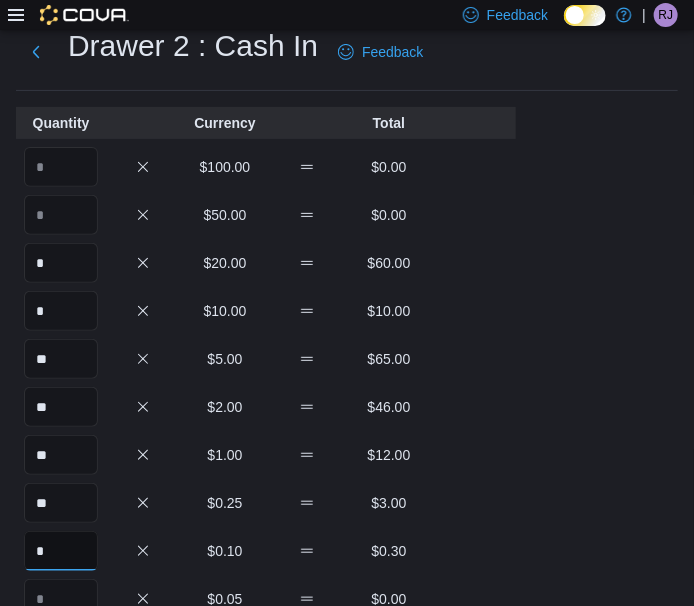 click on "*" at bounding box center [61, 551] 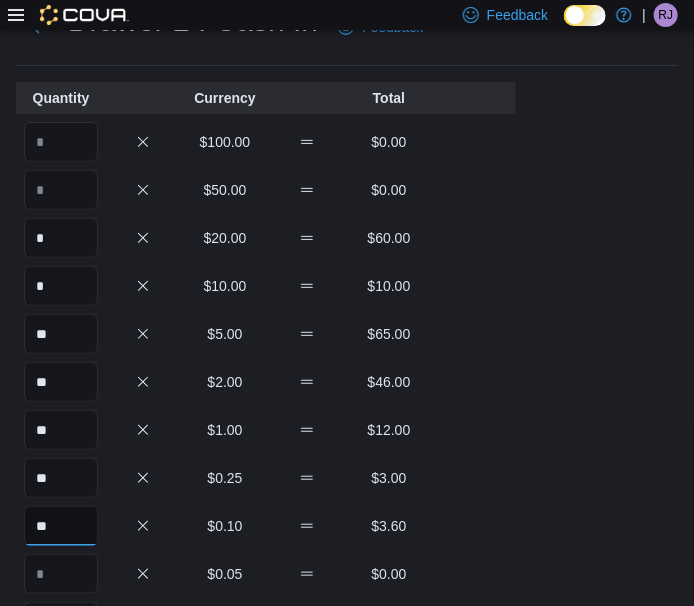 scroll, scrollTop: 96, scrollLeft: 0, axis: vertical 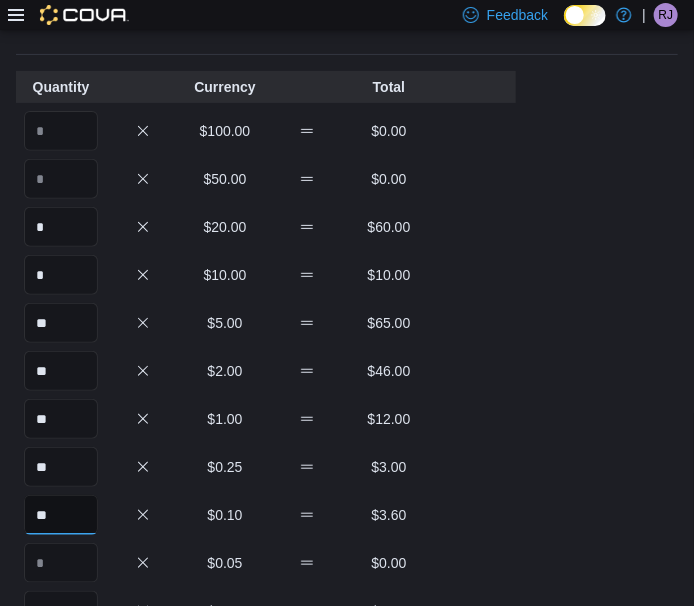 type on "**" 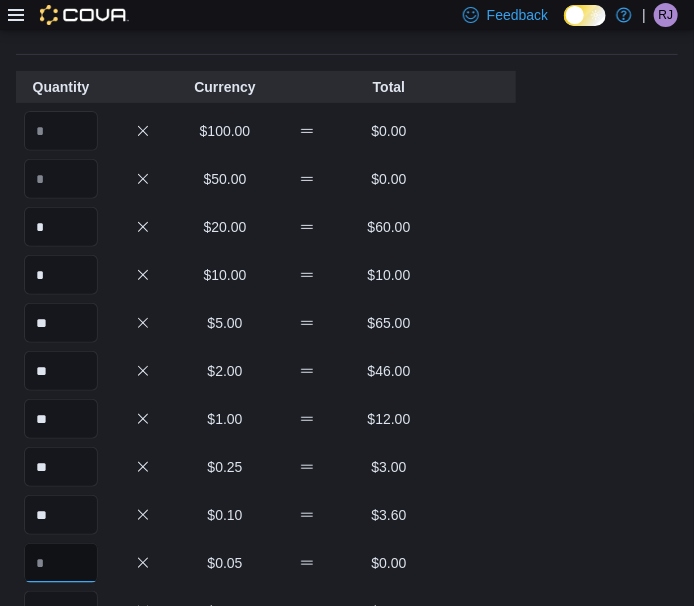 drag, startPoint x: 56, startPoint y: 567, endPoint x: 181, endPoint y: 484, distance: 150.04666 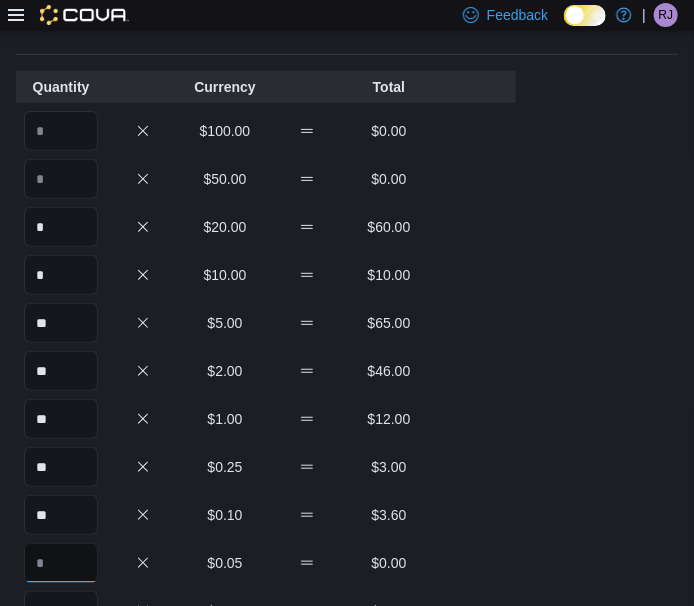 click on "Quantity Currency Total $100.00 $0.00 $50.00 $0.00 * $20.00 $60.00 * $10.00 $10.00 ** $5.00 $65.00 ** $2.00 $46.00 ** $1.00 $12.00 ** $0.25 $3.00 ** $0.10 $3.60 $0.05 $0.00 $0.01 $0.00 Your Total $199.60 Expected Total $0.00 Difference $199.60 Notes Cancel Save" at bounding box center (266, 518) 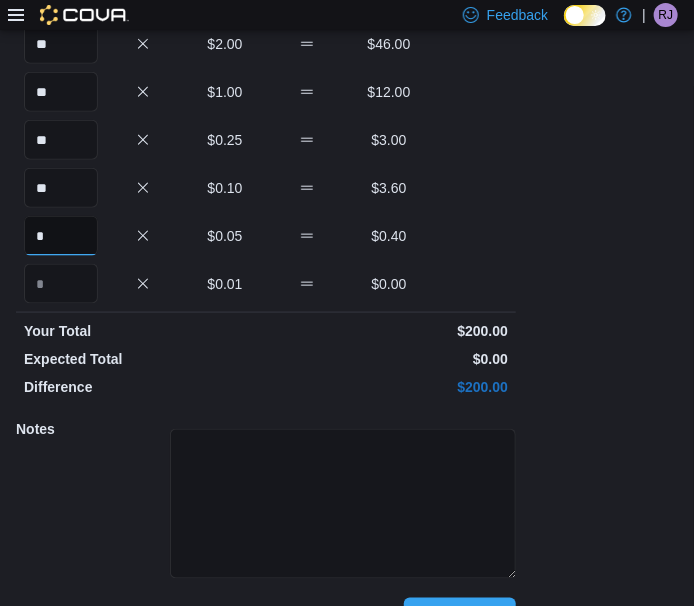 scroll, scrollTop: 472, scrollLeft: 0, axis: vertical 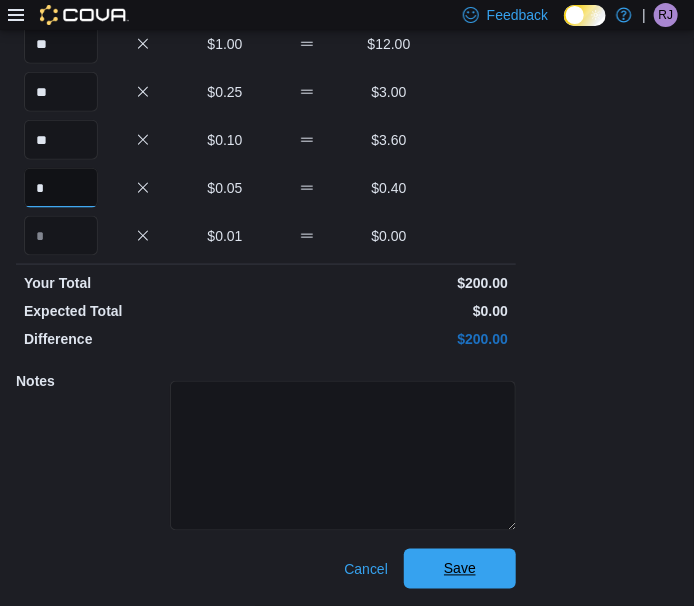 type on "*" 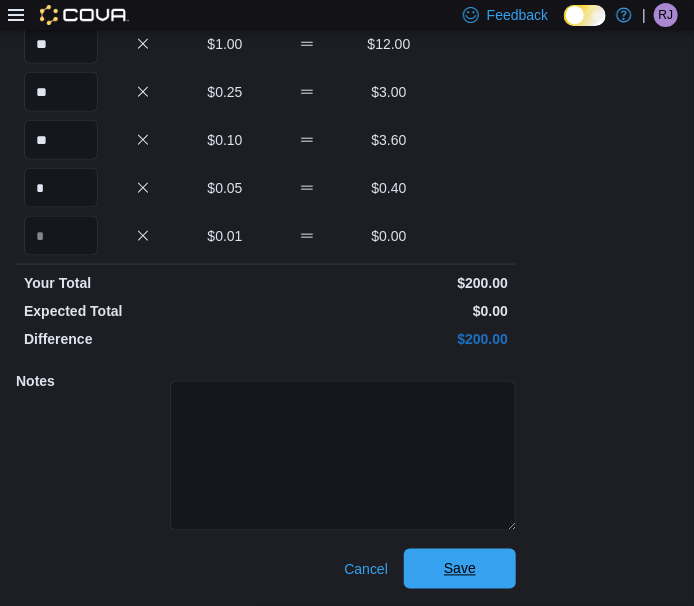 click on "Save" at bounding box center (460, 569) 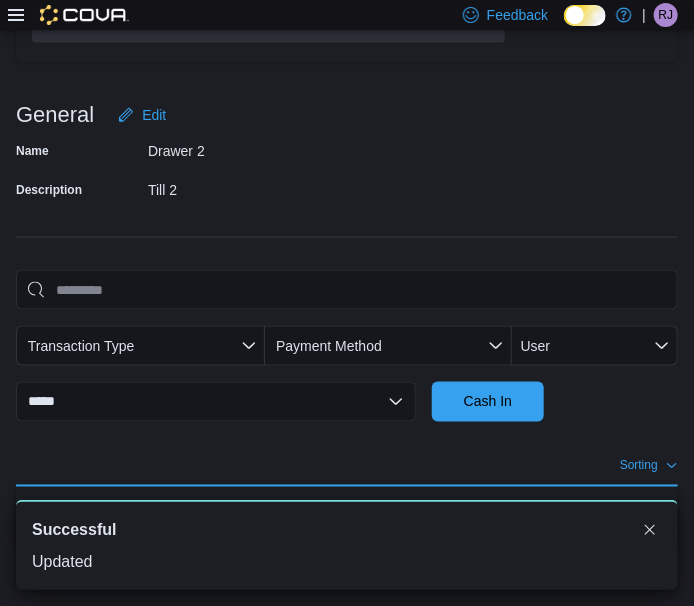 scroll, scrollTop: 469, scrollLeft: 0, axis: vertical 